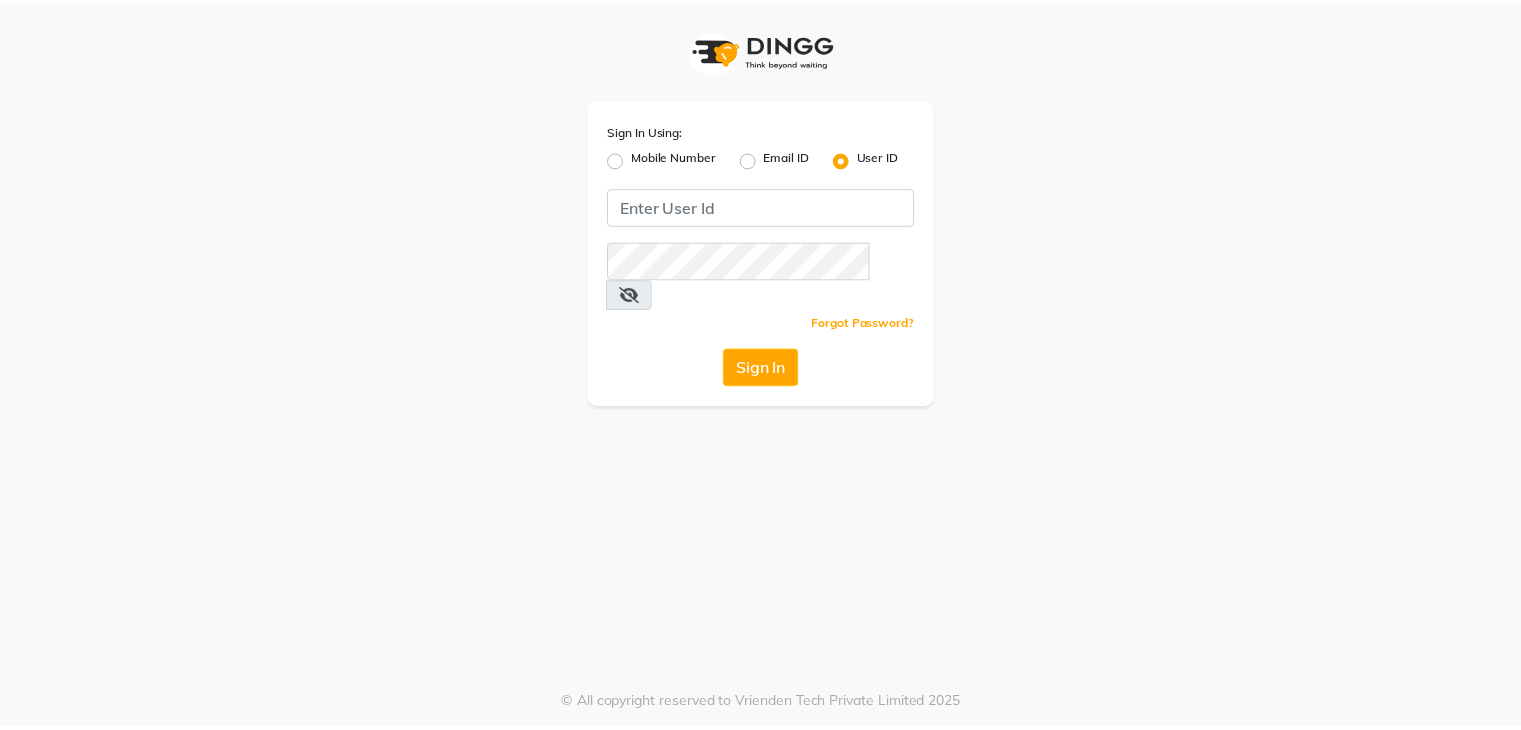 scroll, scrollTop: 0, scrollLeft: 0, axis: both 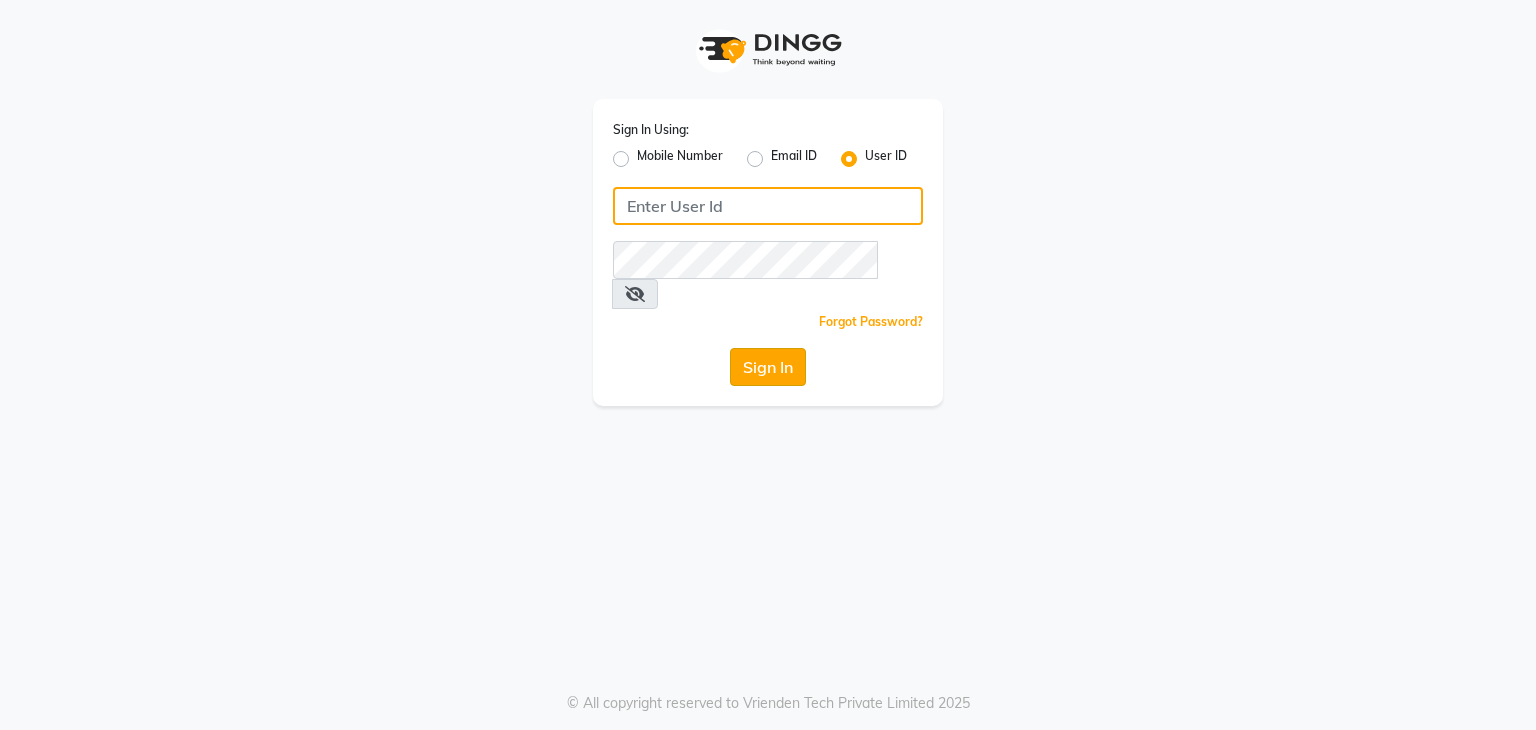 type on "radiance" 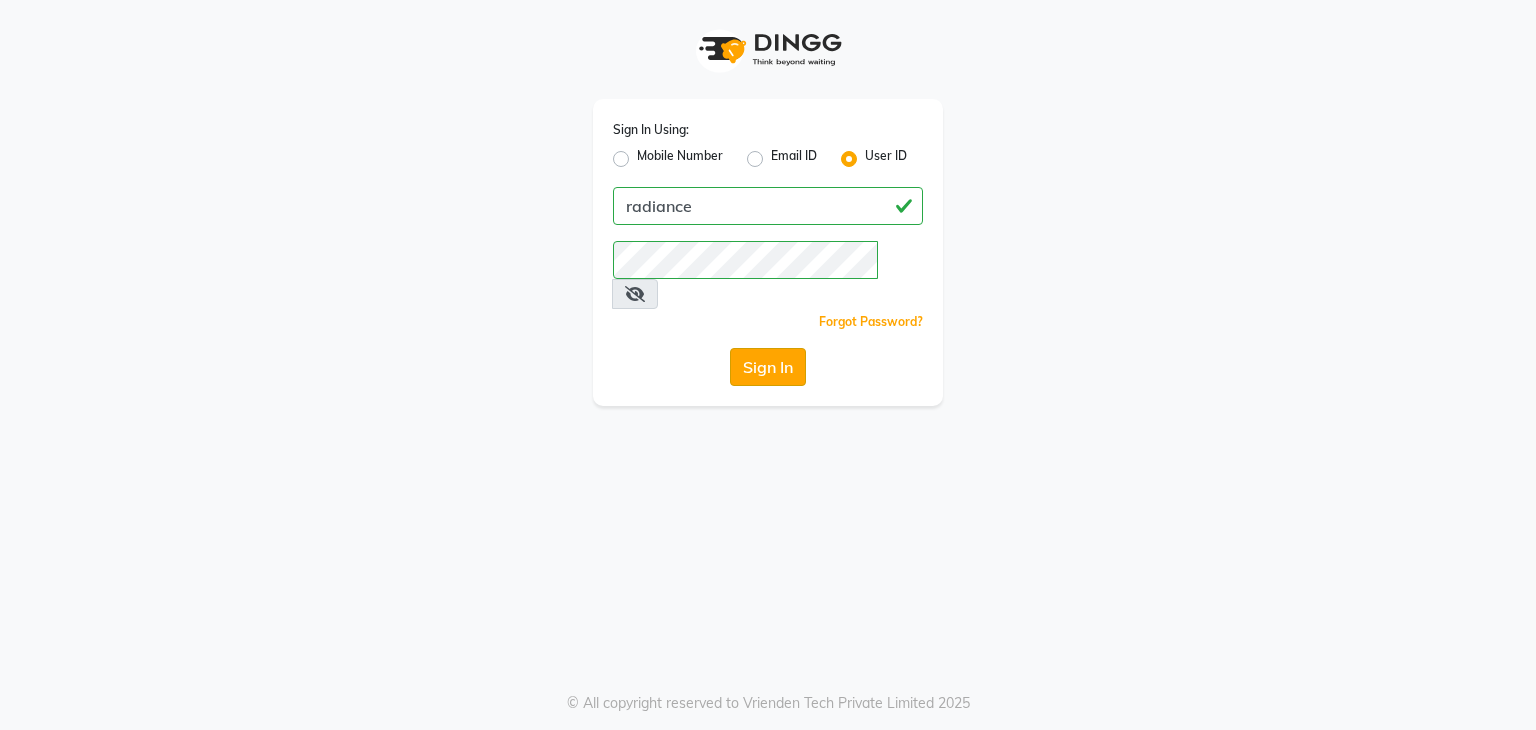 click on "Sign In" 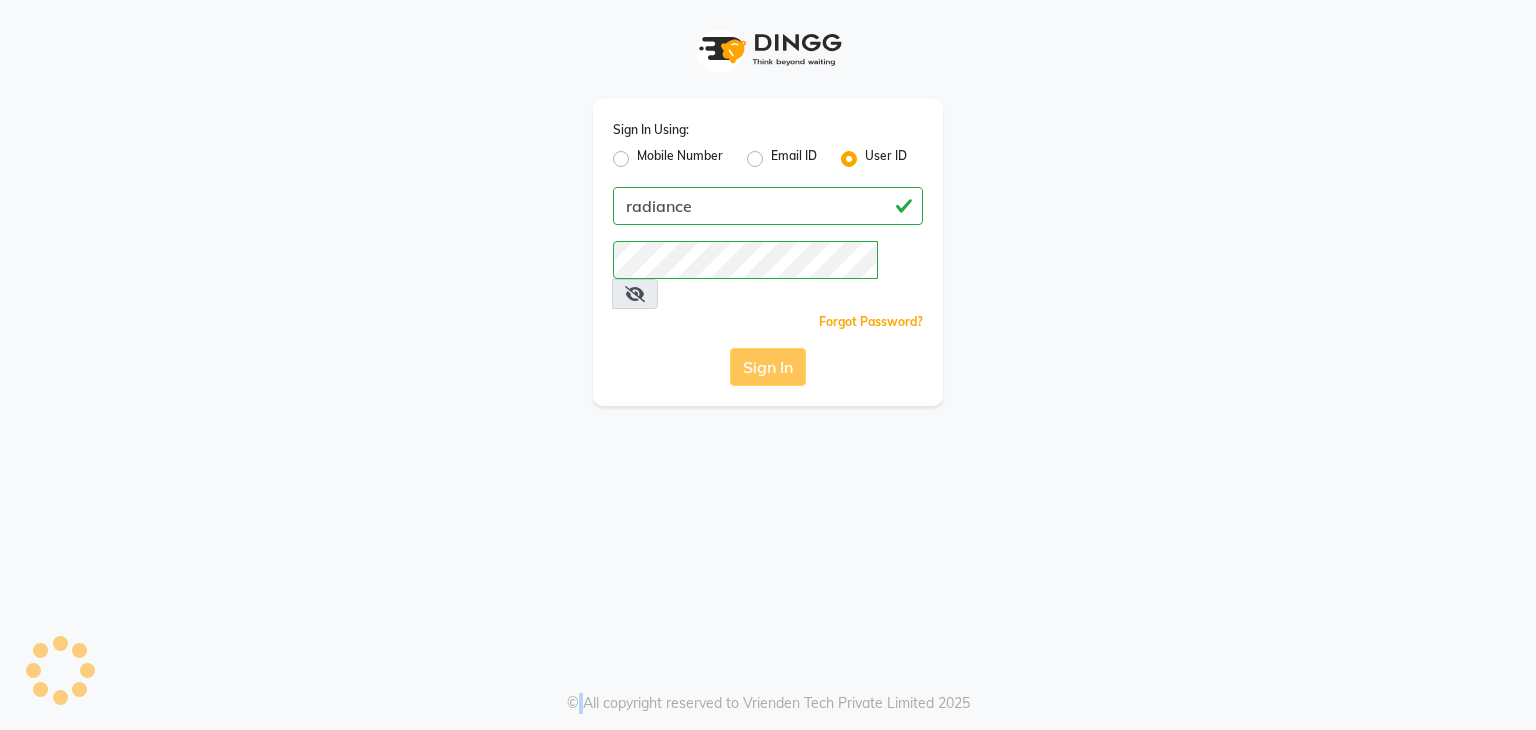 click on "Sign In" 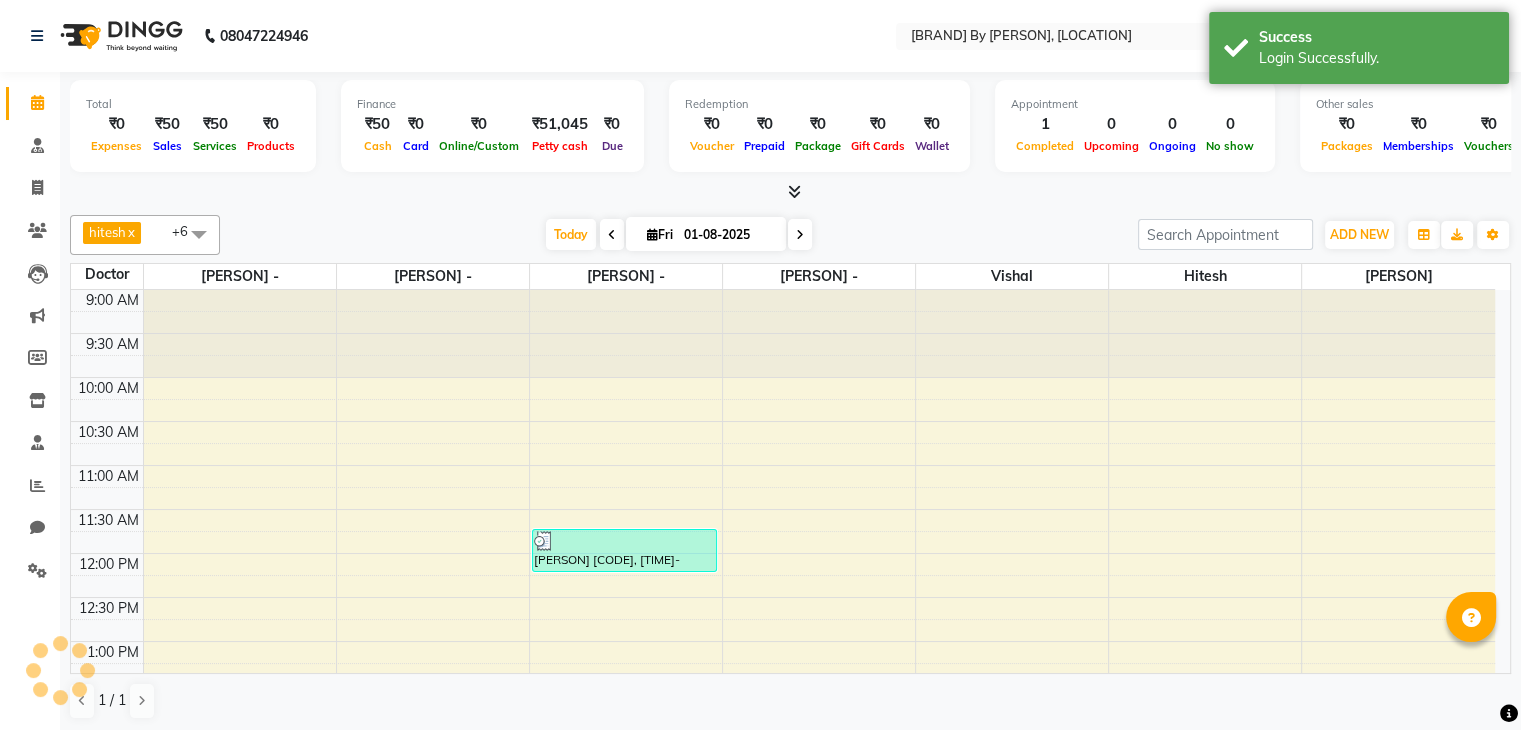 scroll, scrollTop: 0, scrollLeft: 0, axis: both 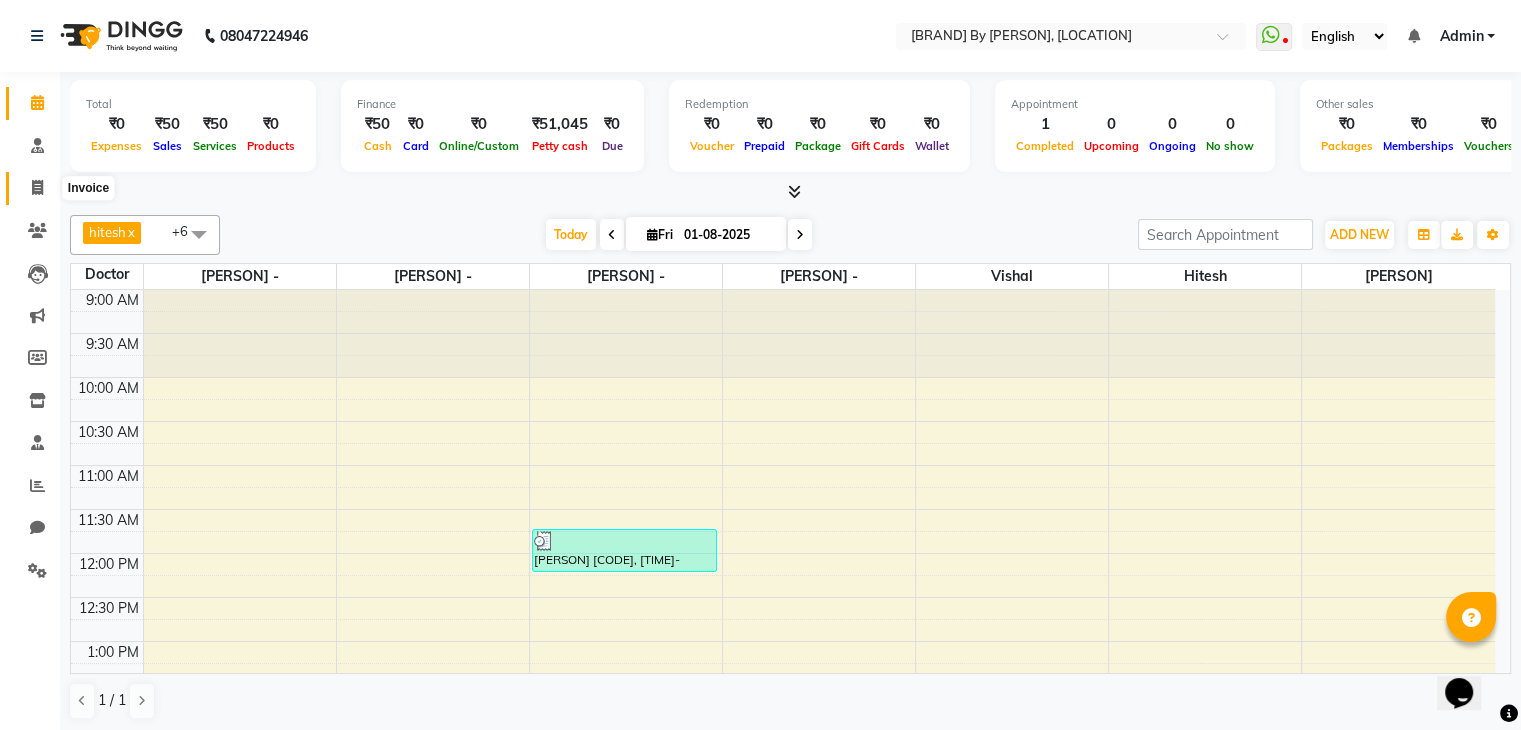 click 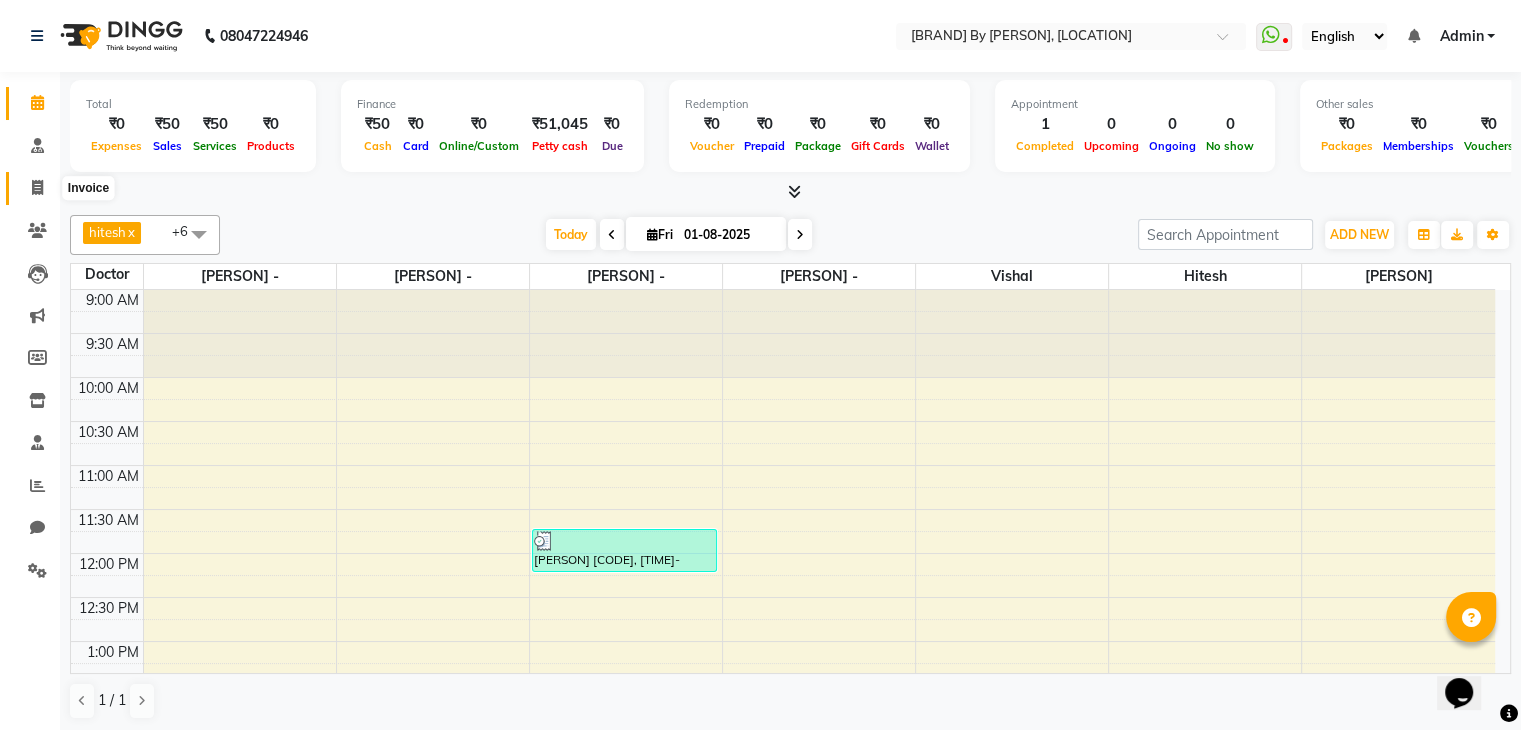 select on "service" 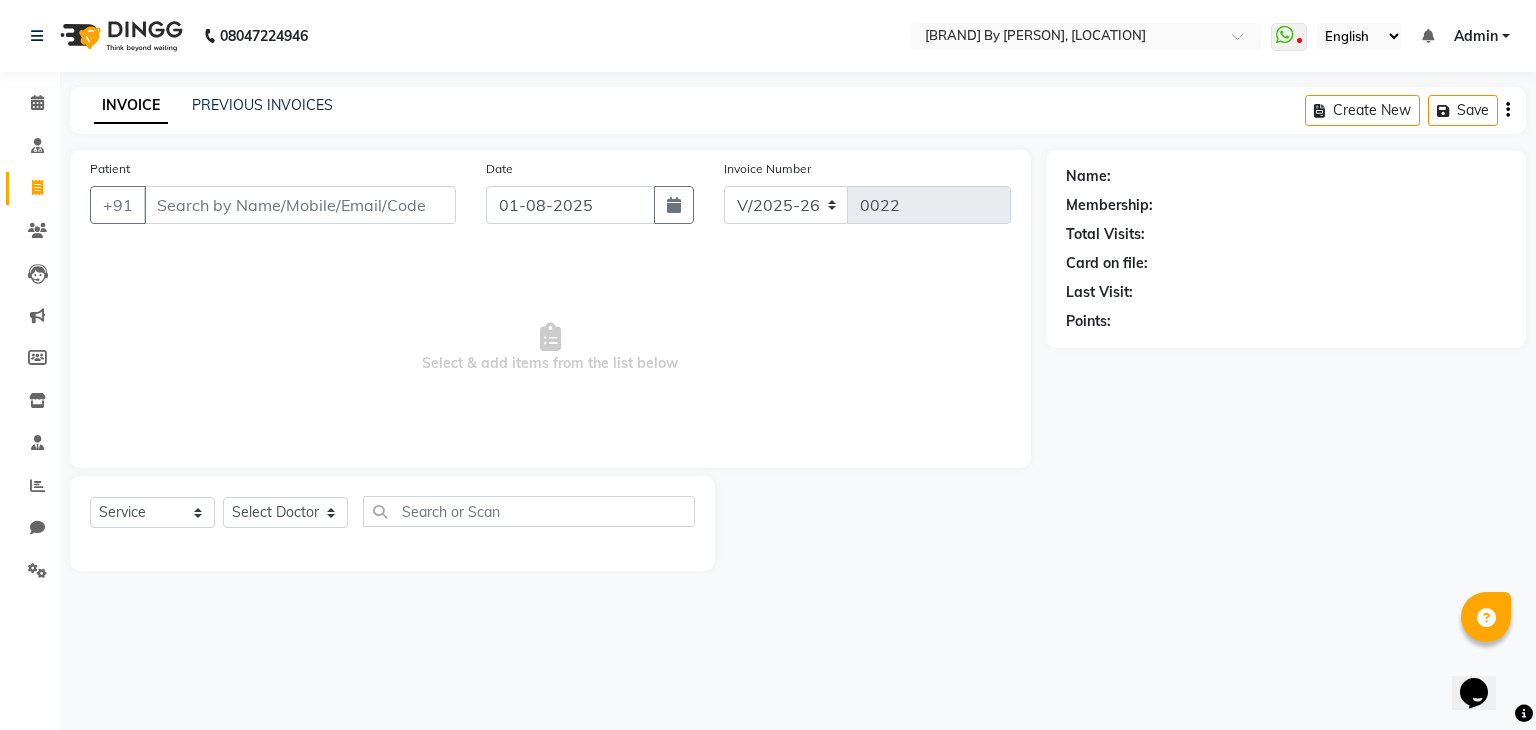 click on "Patient +[COUNTRY CODE]" 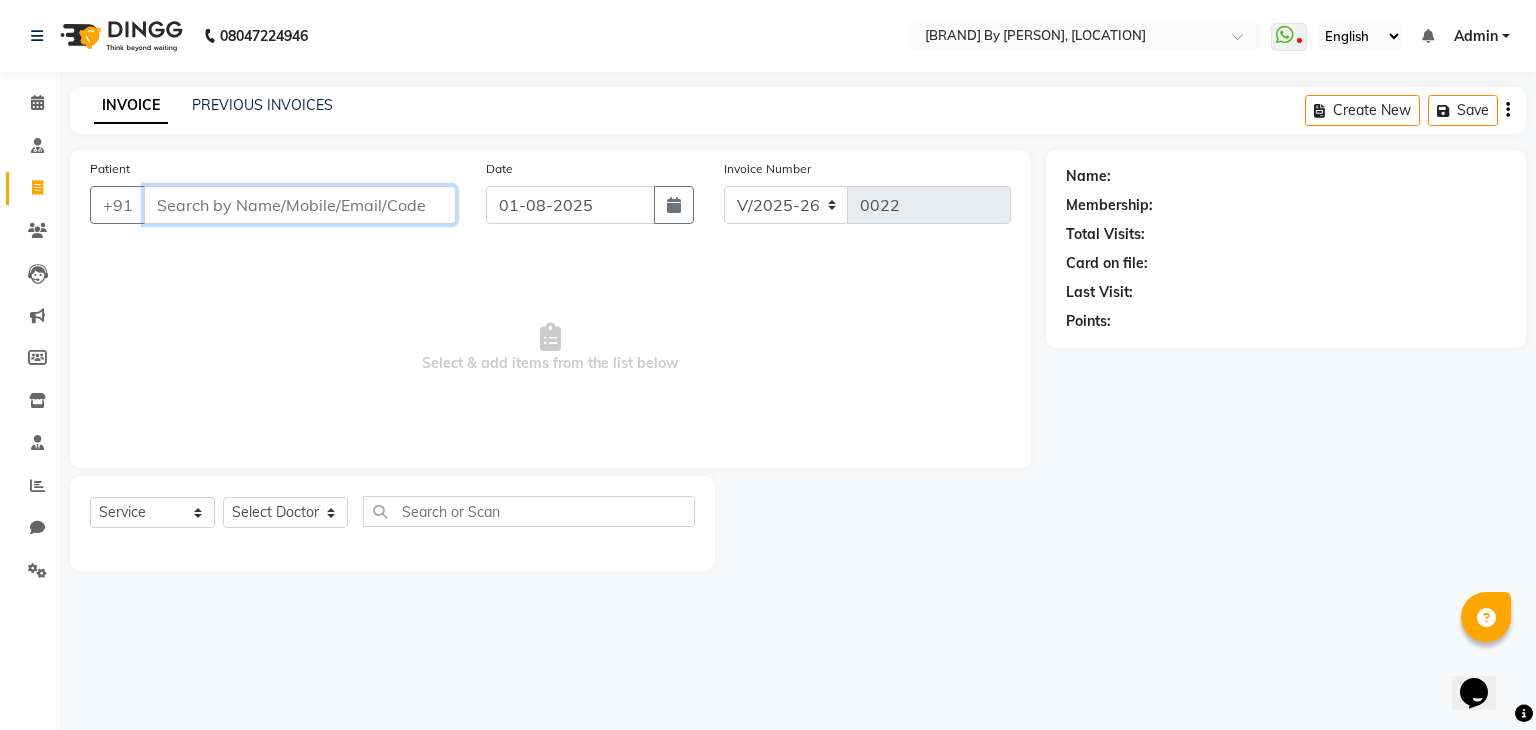 click on "Patient" at bounding box center [300, 205] 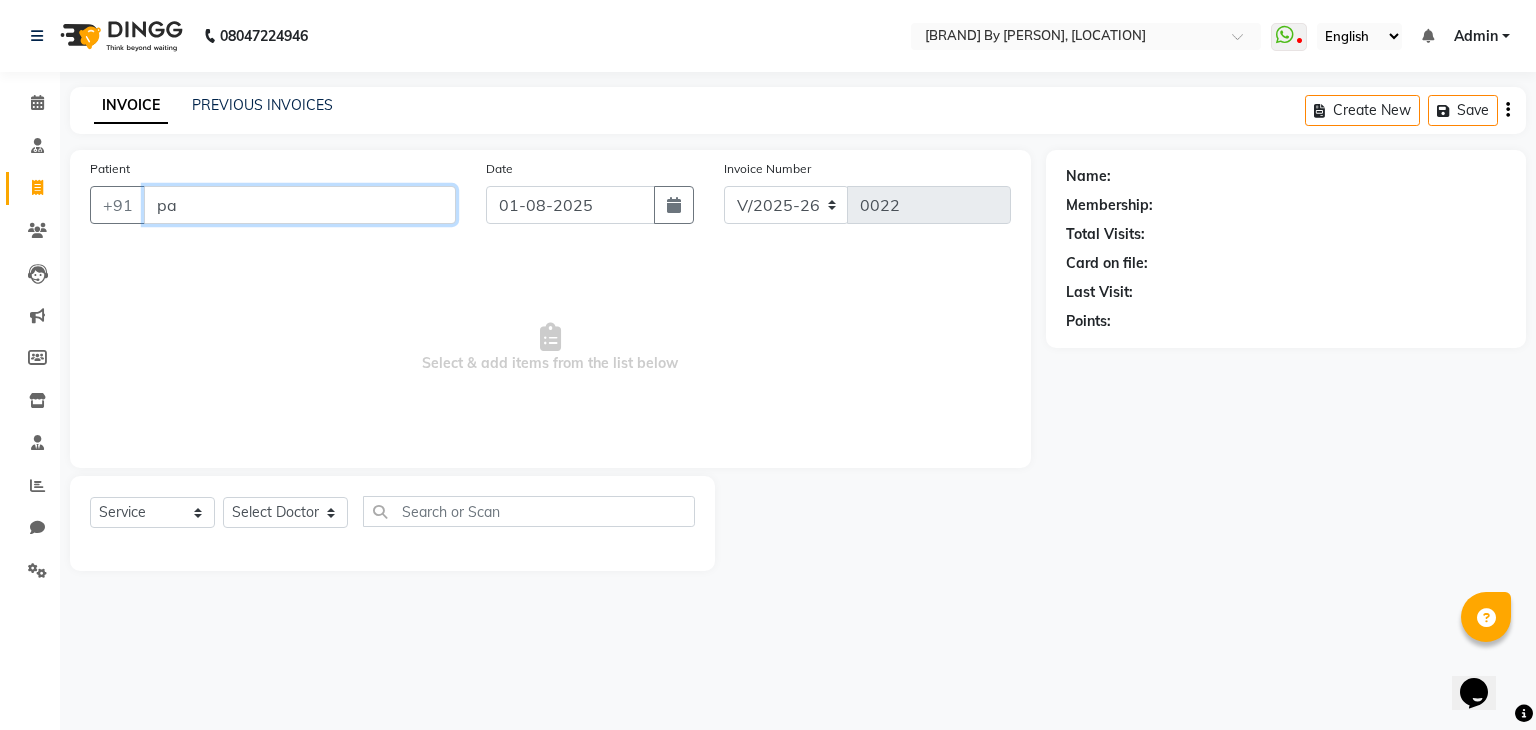 type on "p" 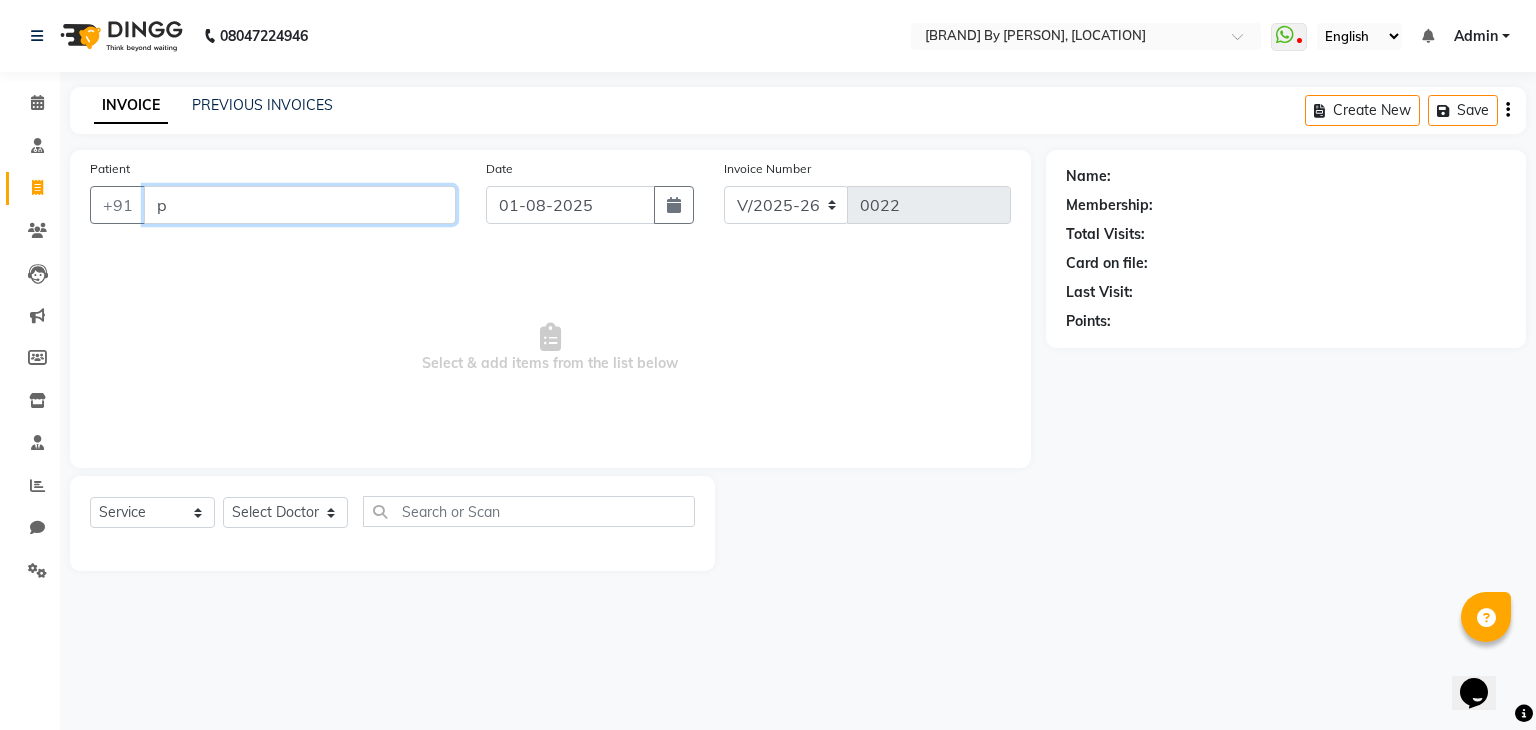 type 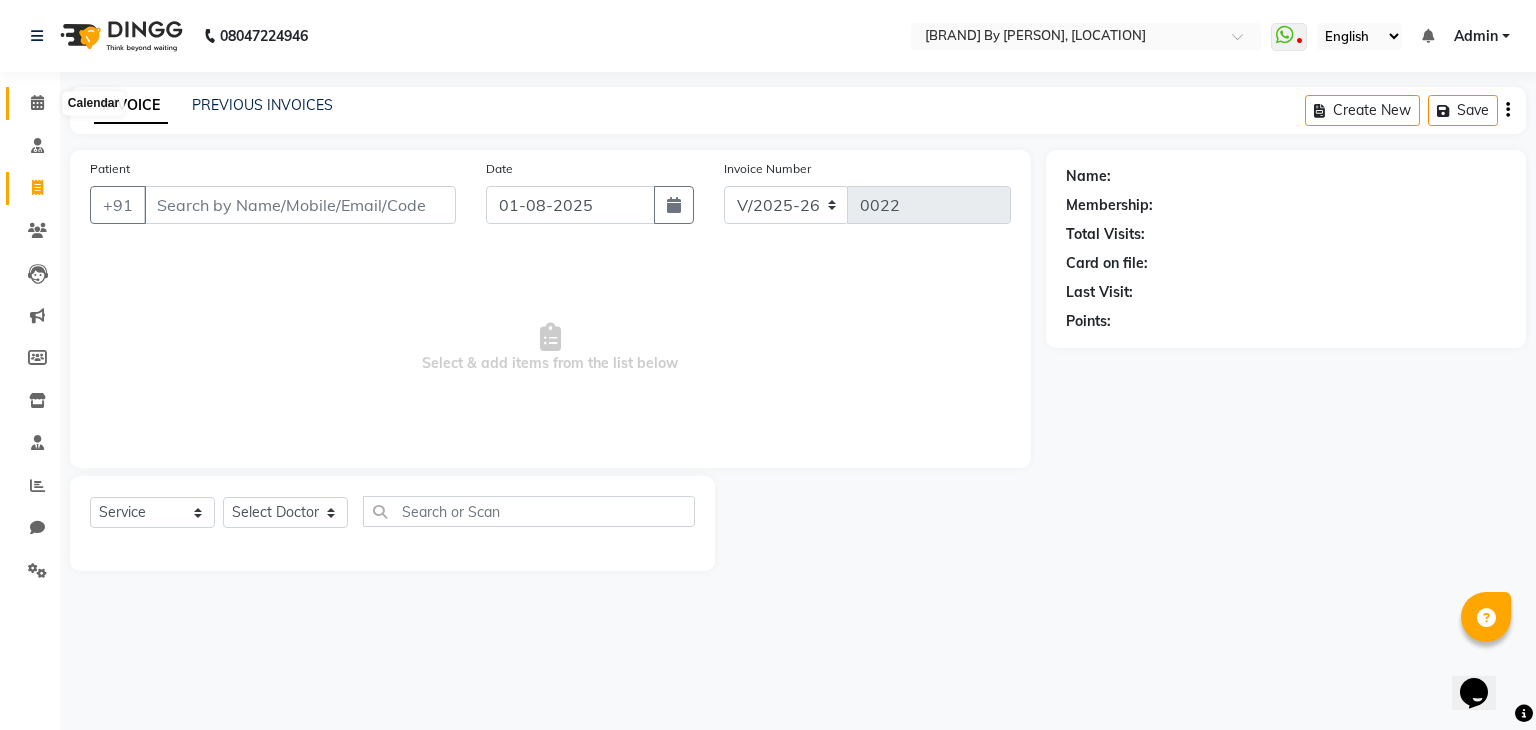click 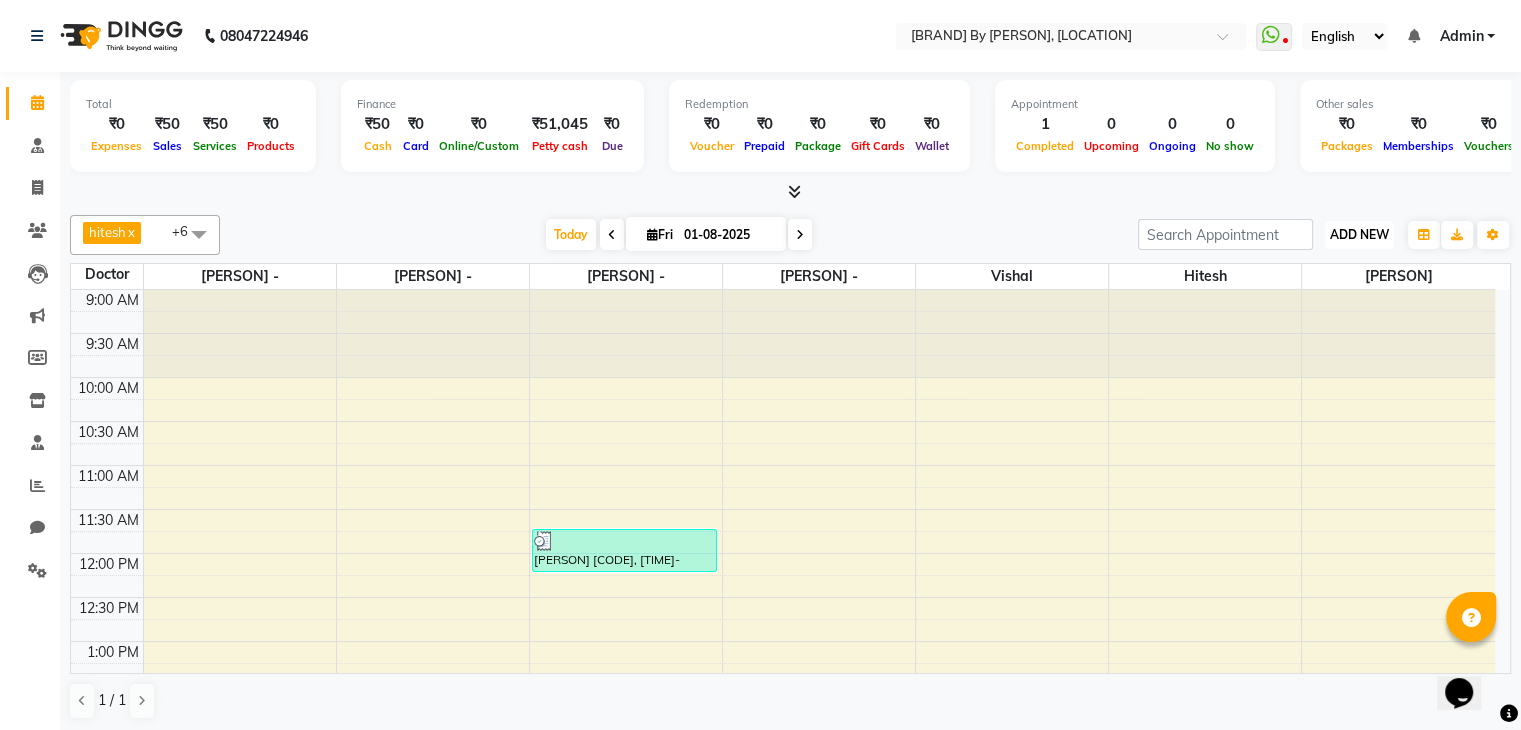 click on "ADD NEW" at bounding box center (1359, 234) 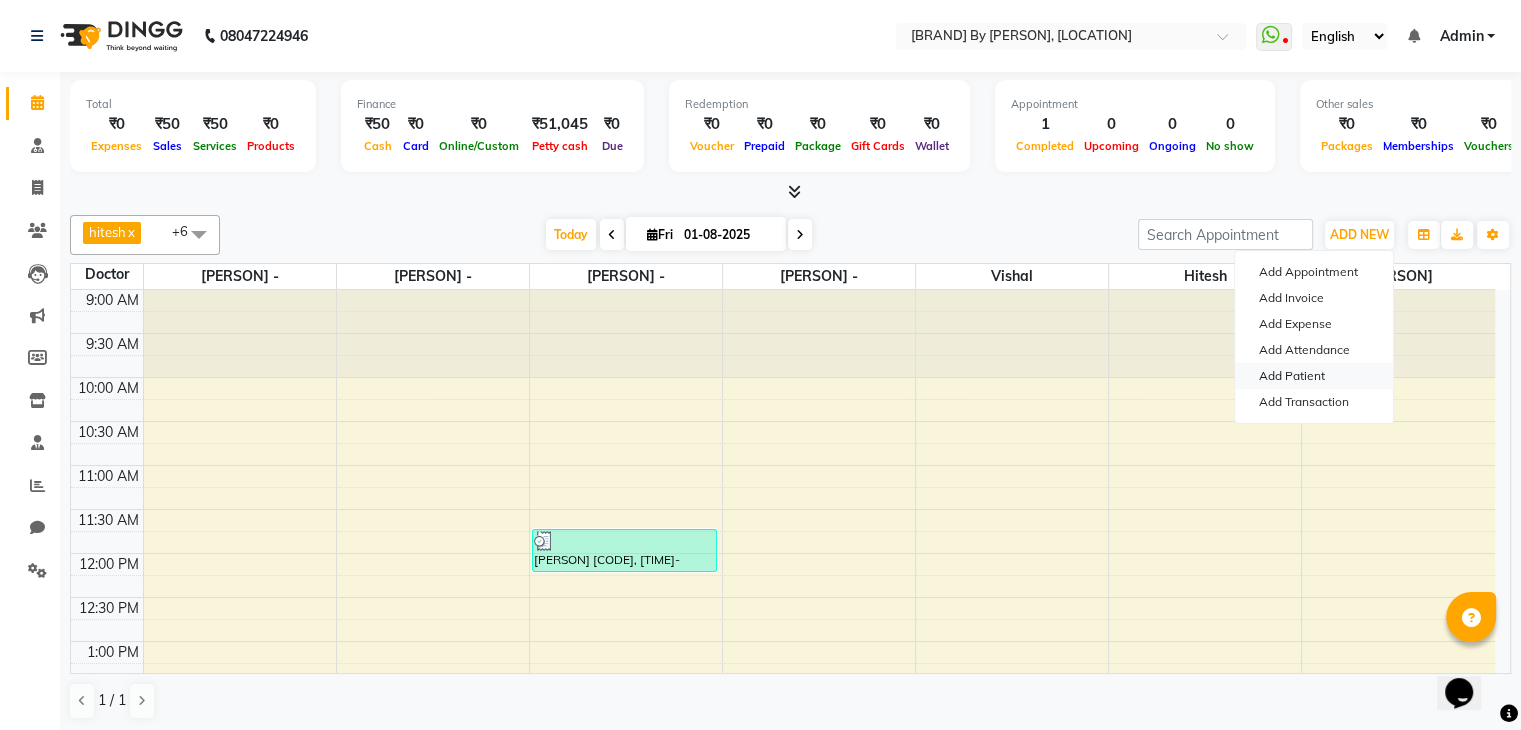 click on "Add Patient" at bounding box center [1314, 376] 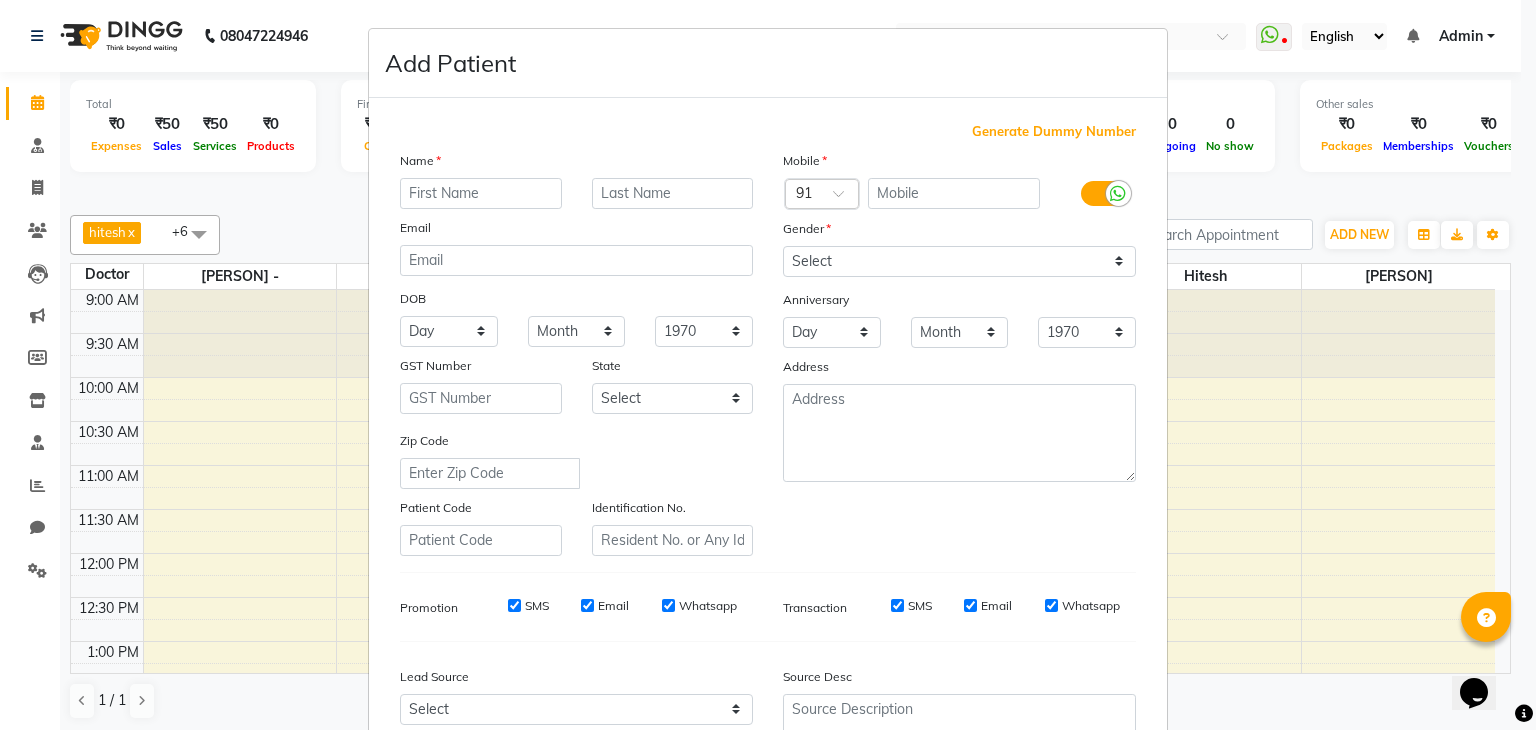 click at bounding box center [481, 193] 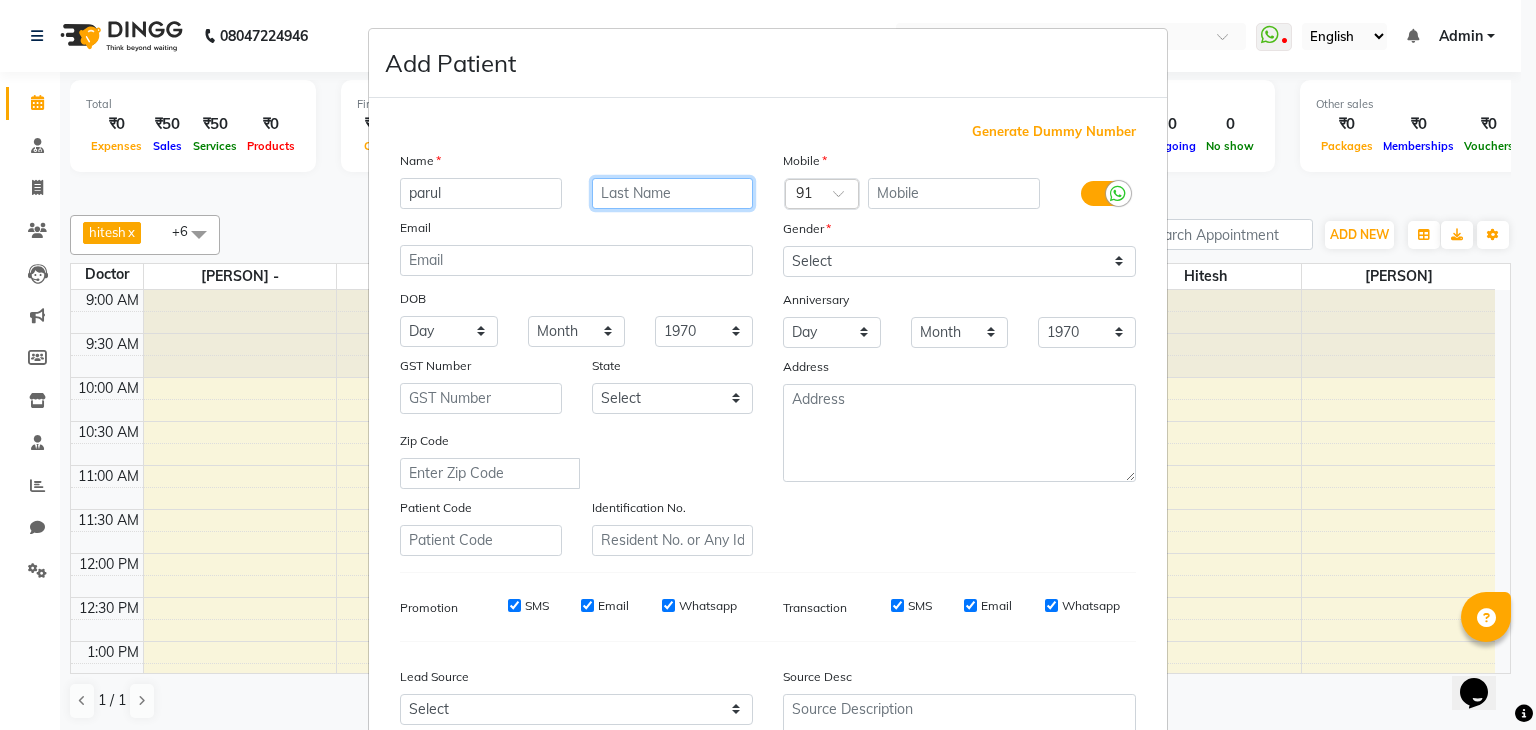 click at bounding box center [673, 193] 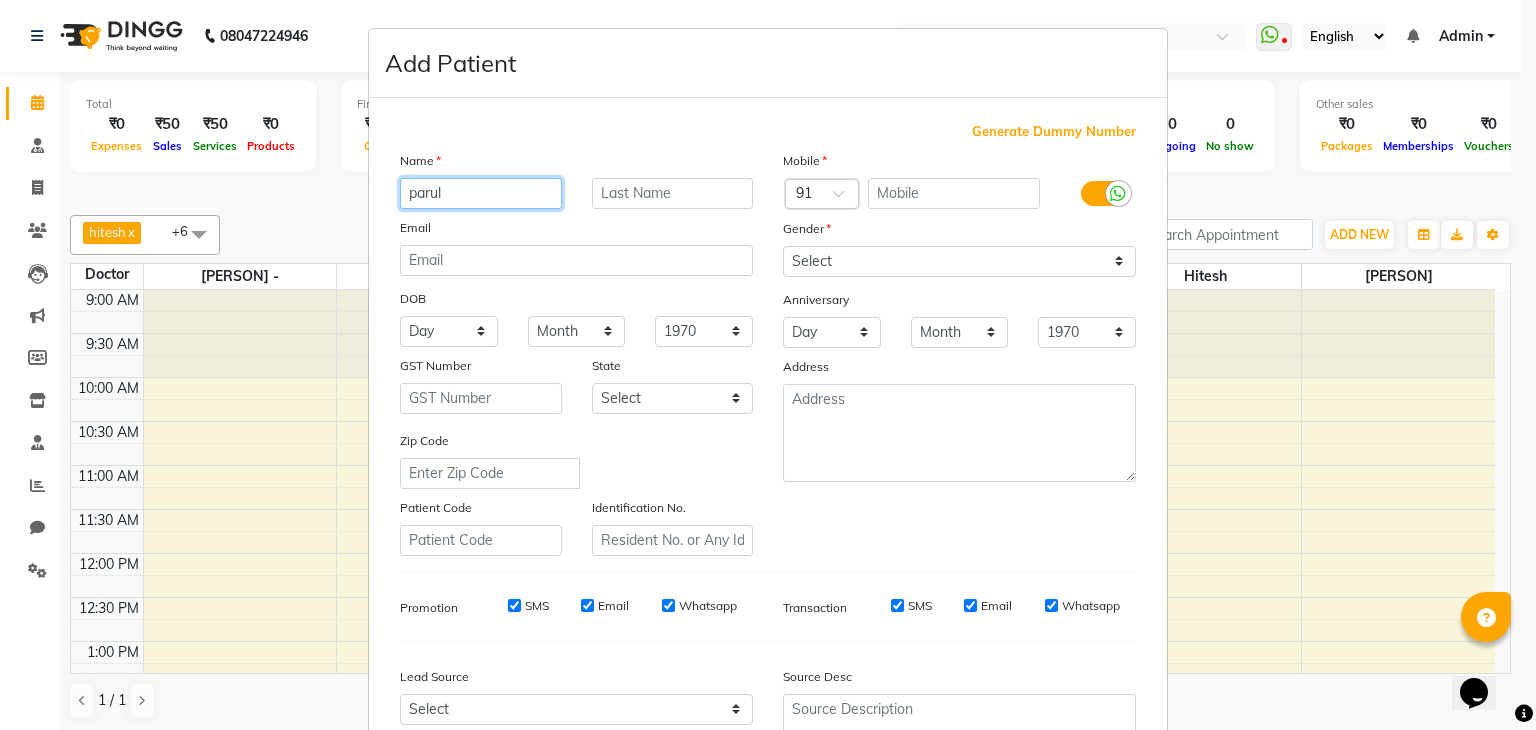 click on "parul" at bounding box center [481, 193] 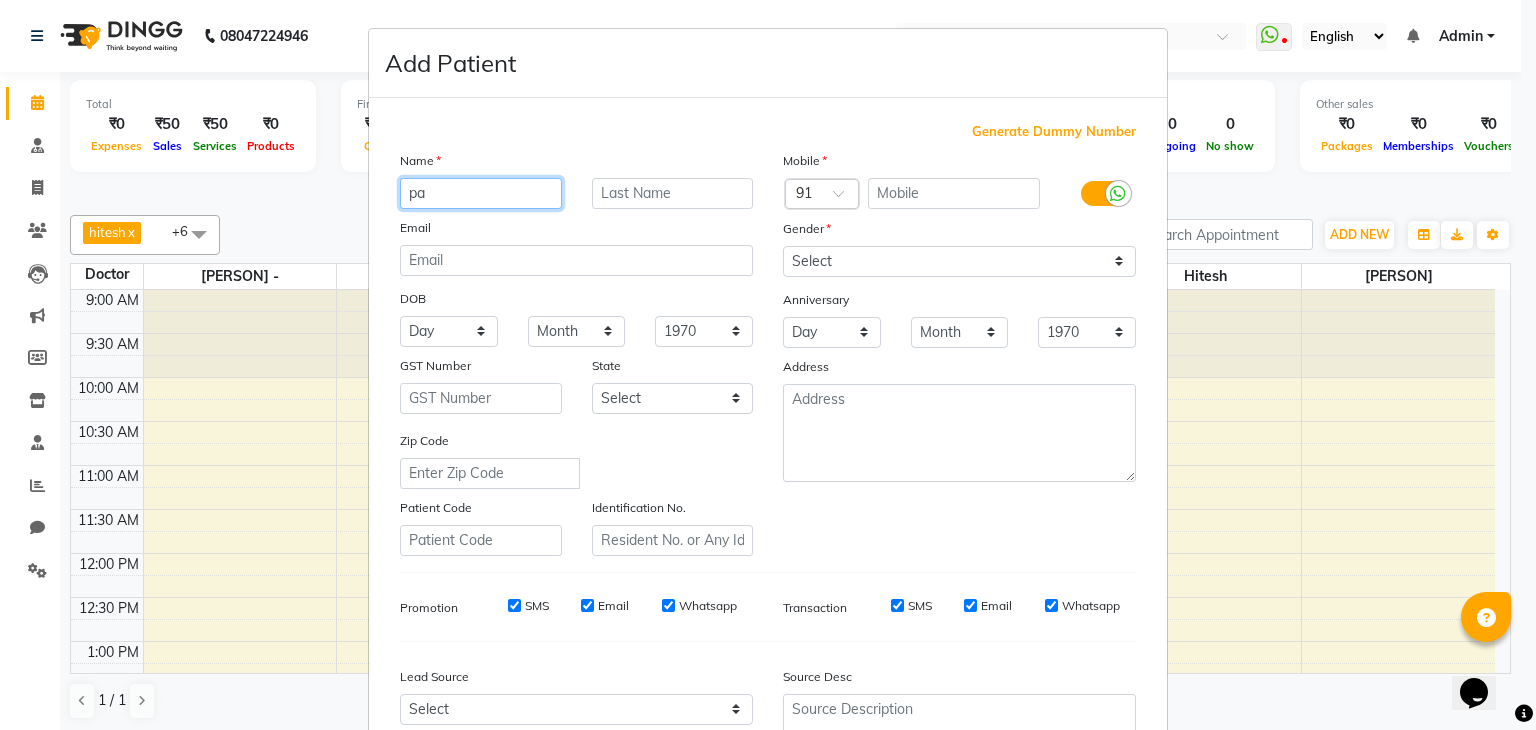 type on "p" 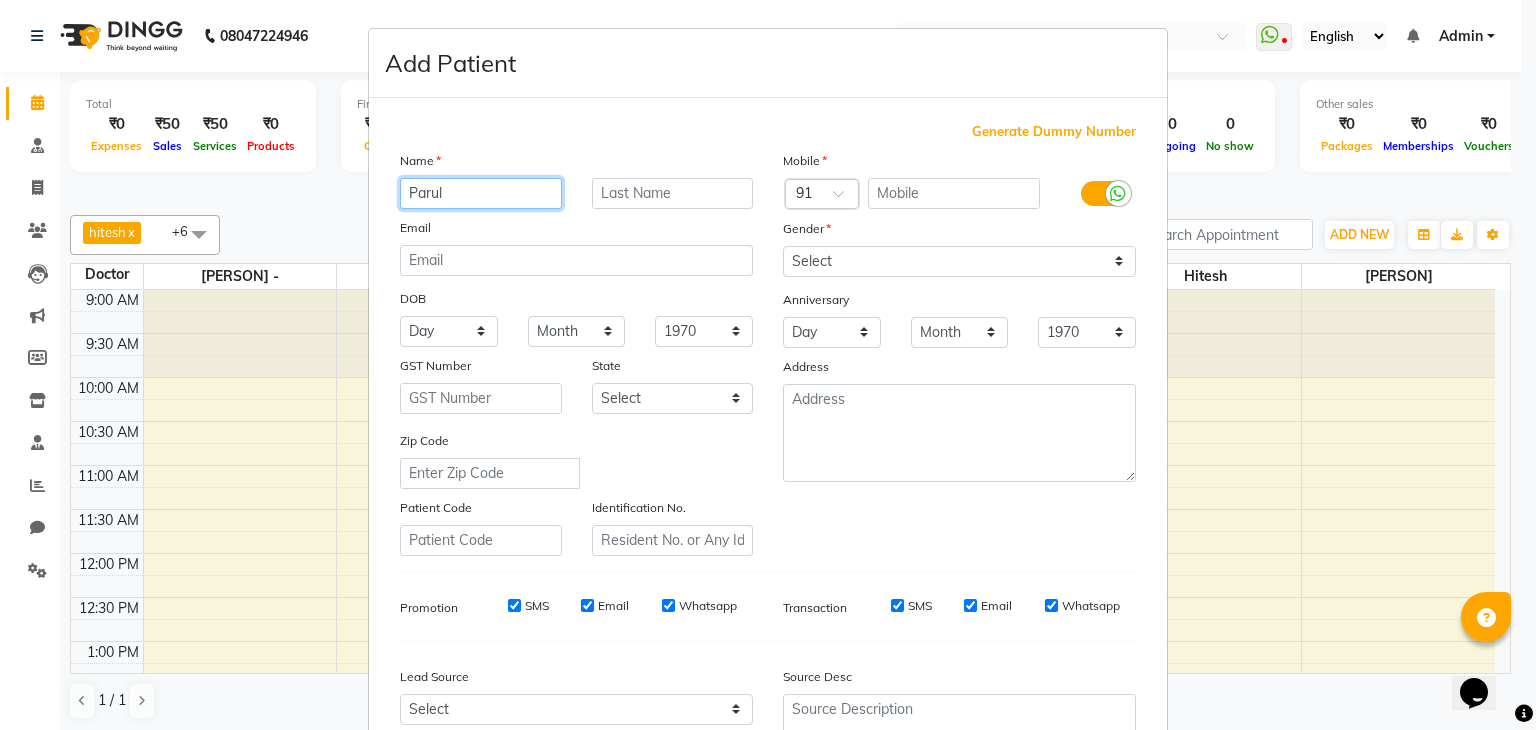 type on "Parul" 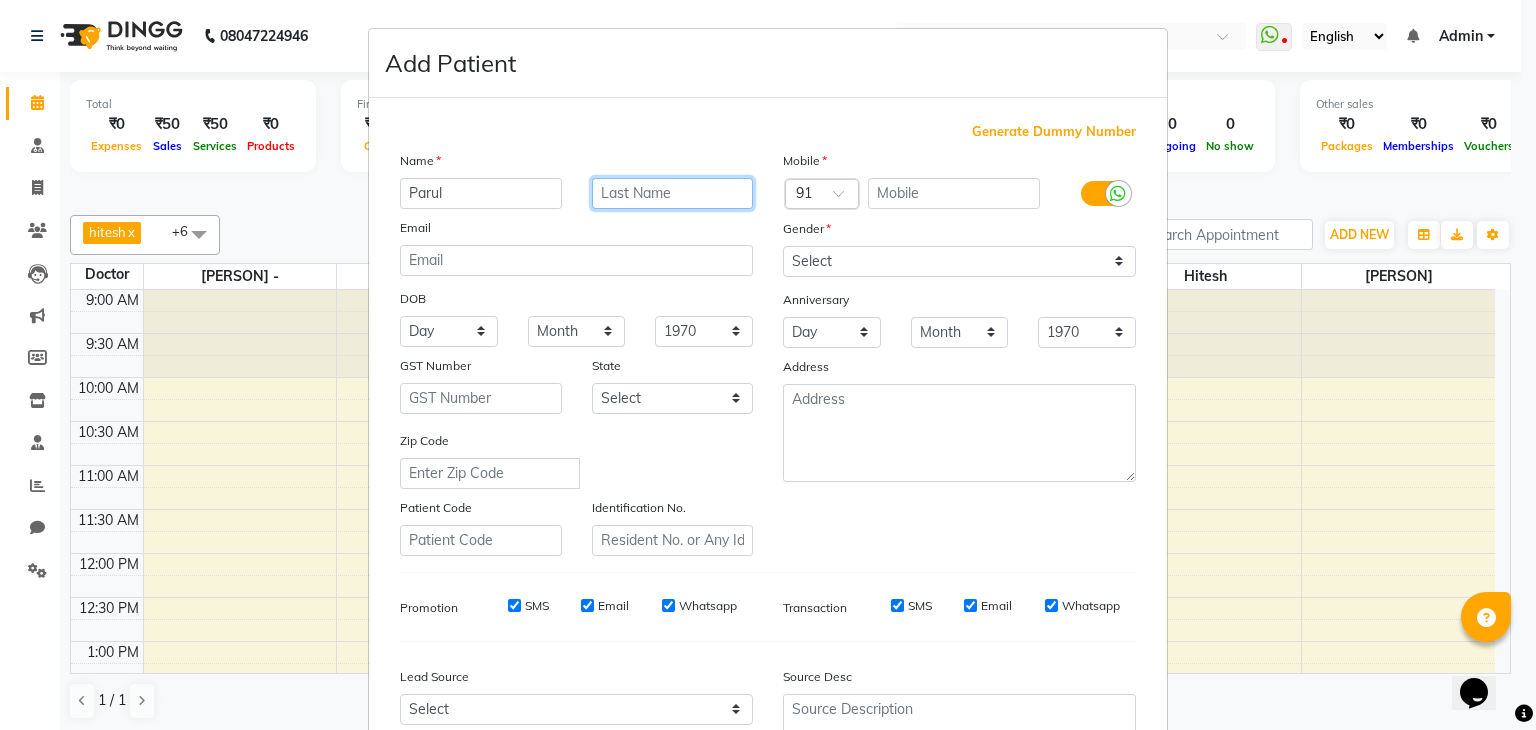 click at bounding box center (673, 193) 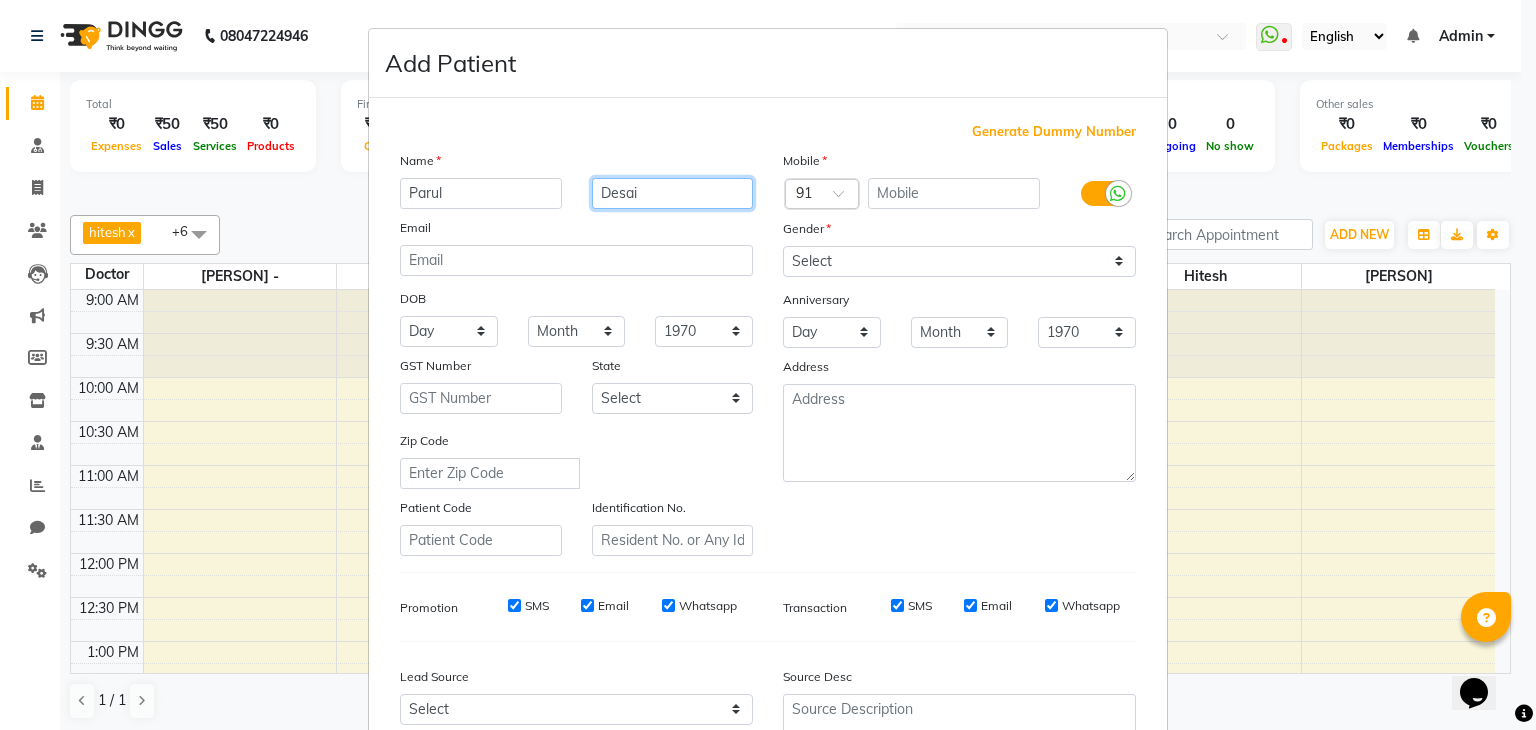 type on "Desai" 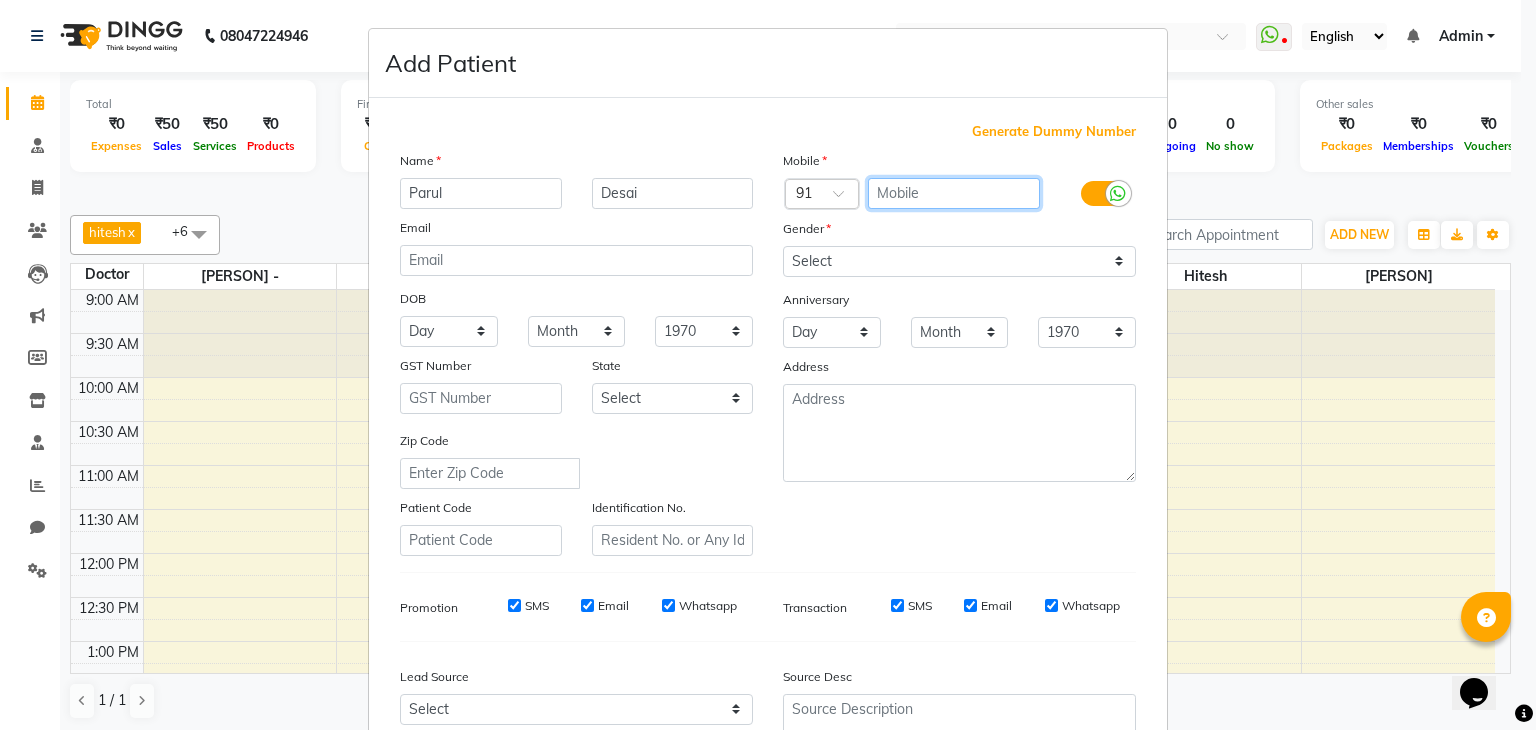 click at bounding box center [954, 193] 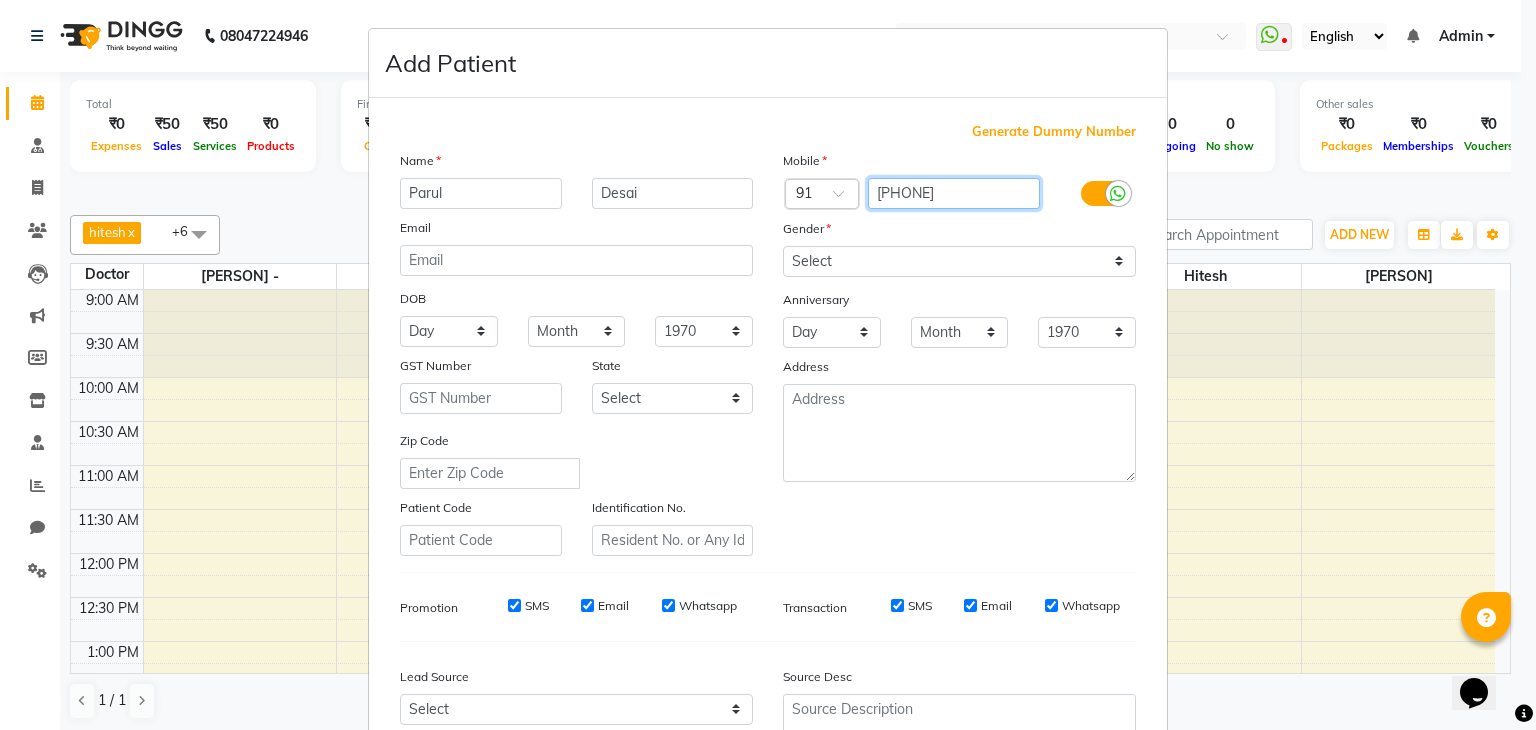 click on "[PHONE]" at bounding box center [954, 193] 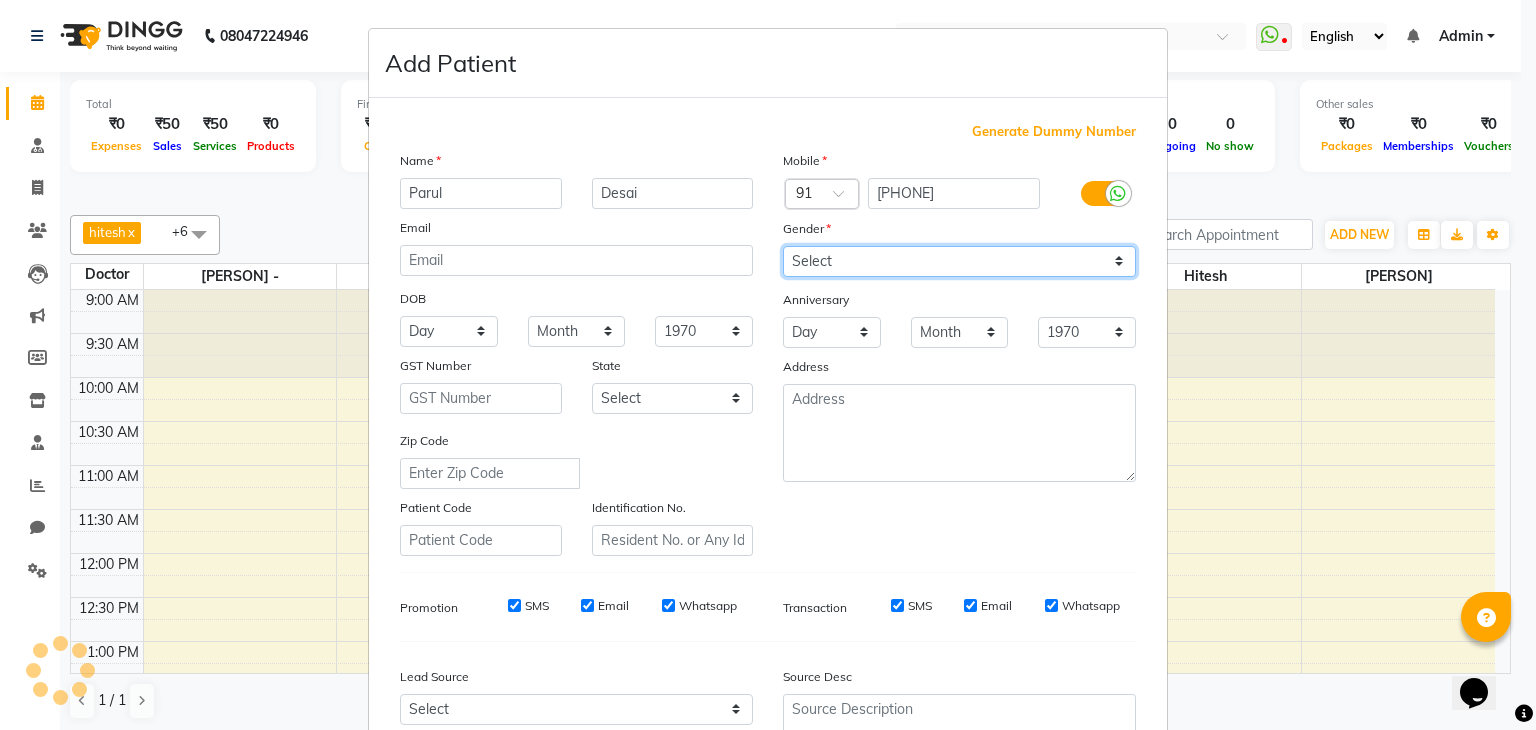 click on "Select Male Female Other Prefer Not To Say" at bounding box center (959, 261) 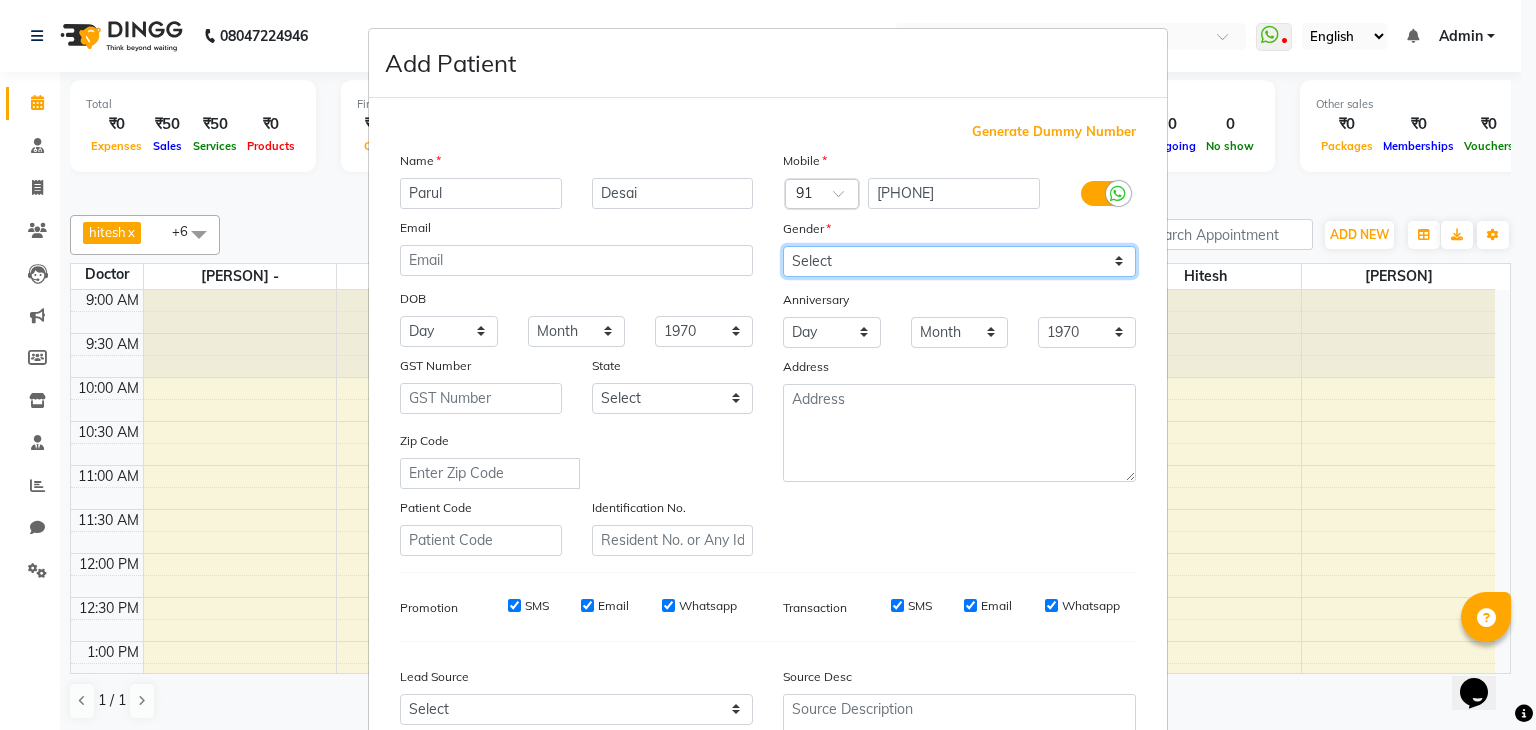 select on "female" 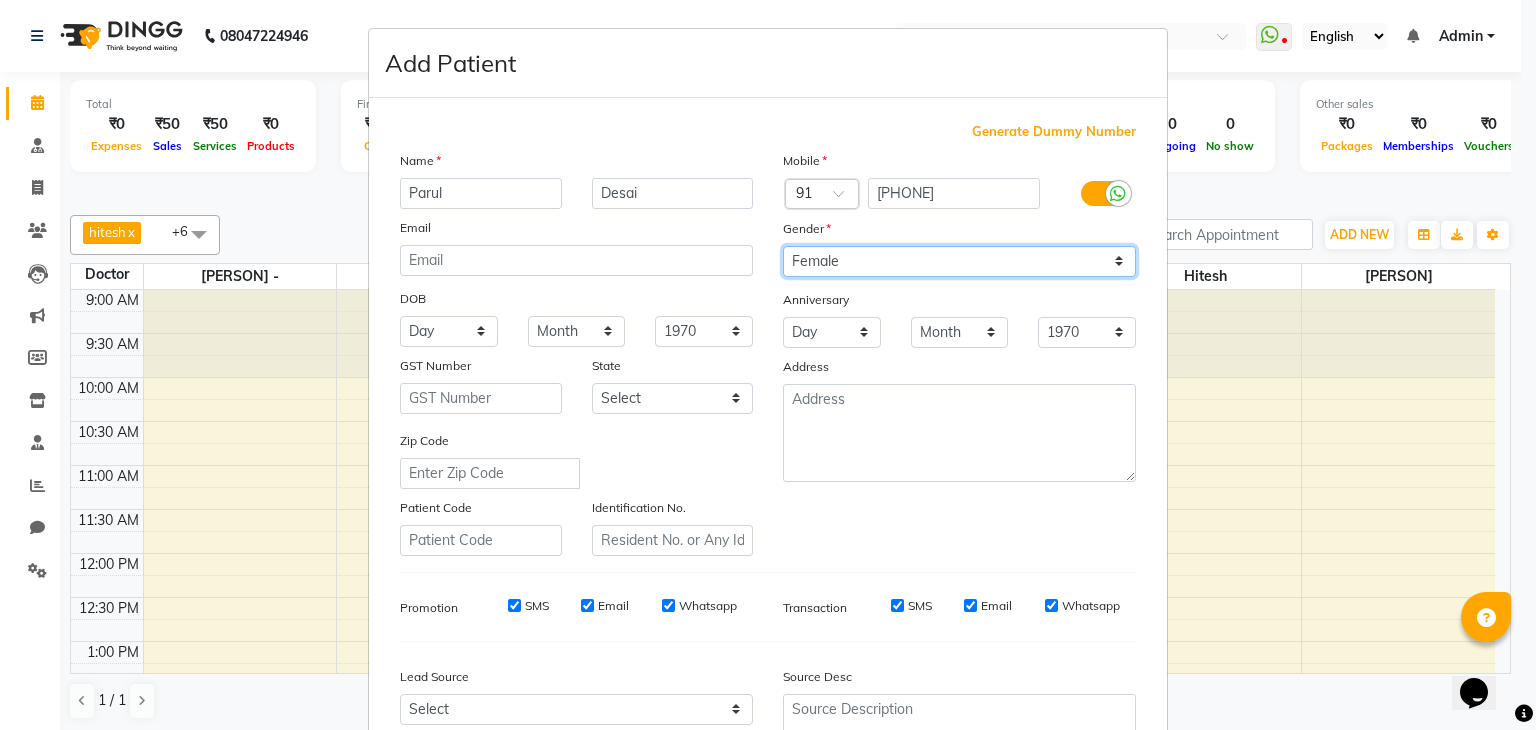 click on "Select Male Female Other Prefer Not To Say" at bounding box center [959, 261] 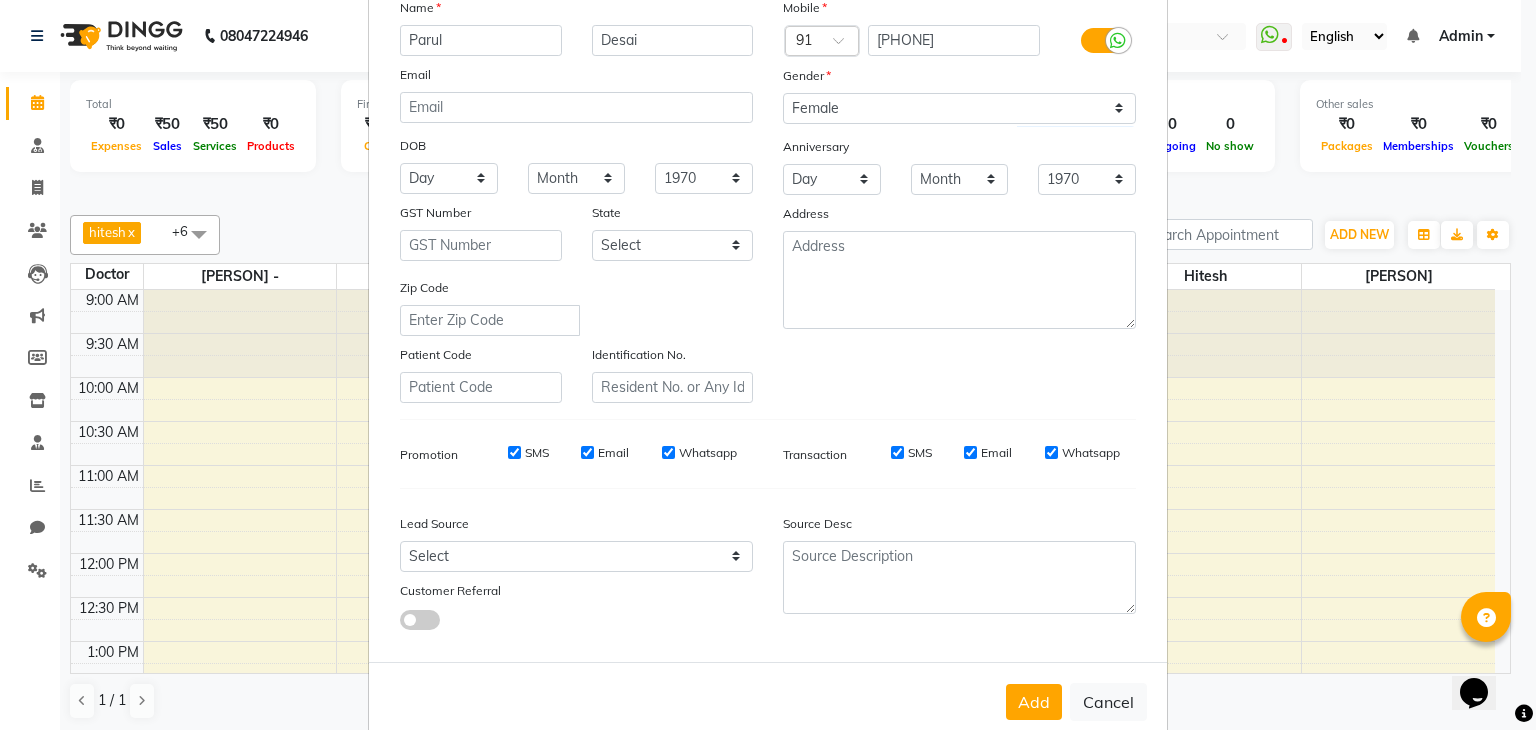 scroll, scrollTop: 203, scrollLeft: 0, axis: vertical 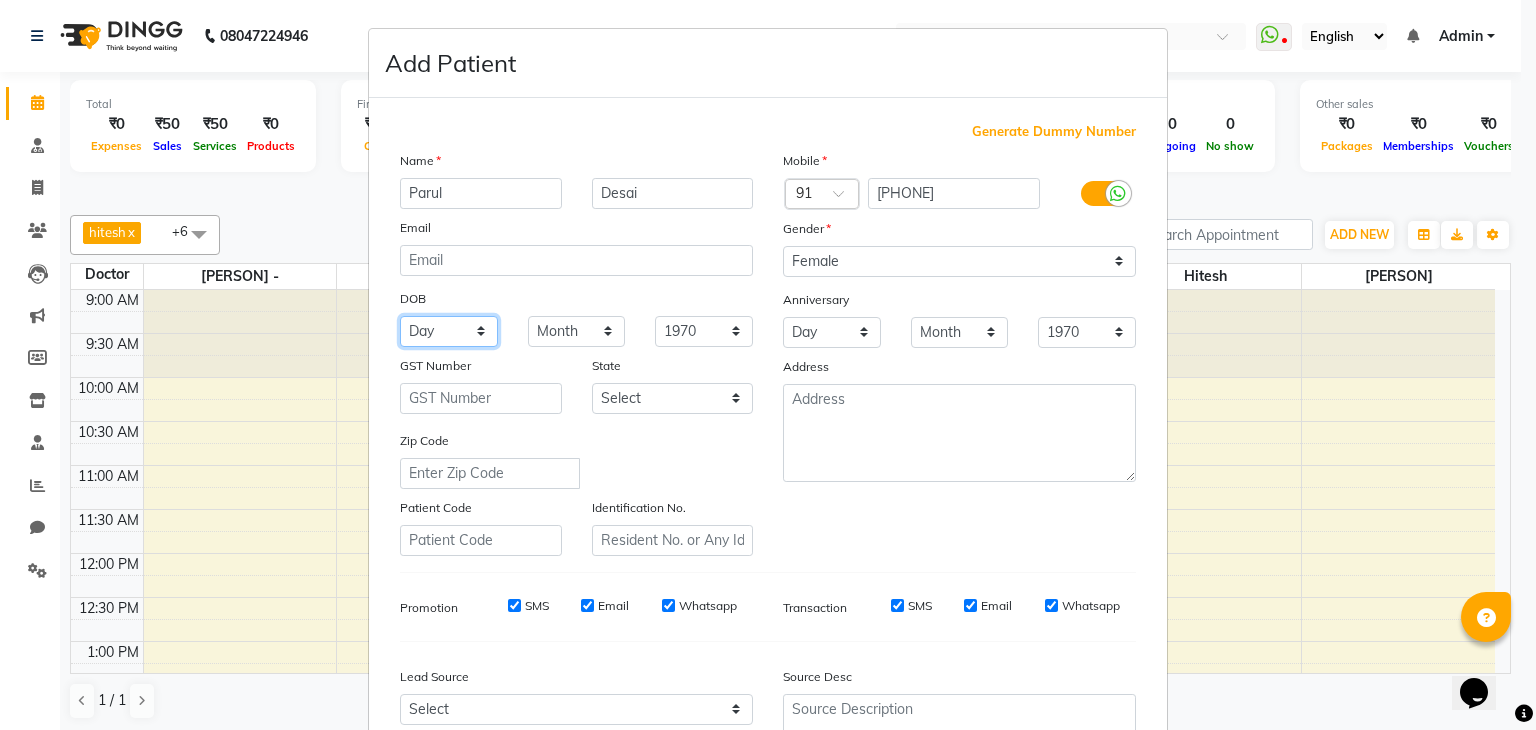 click on "Day 01 02 03 04 05 06 07 08 09 10 11 12 13 14 15 16 17 18 19 20 21 22 23 24 25 26 27 28 29 30 31" at bounding box center [449, 331] 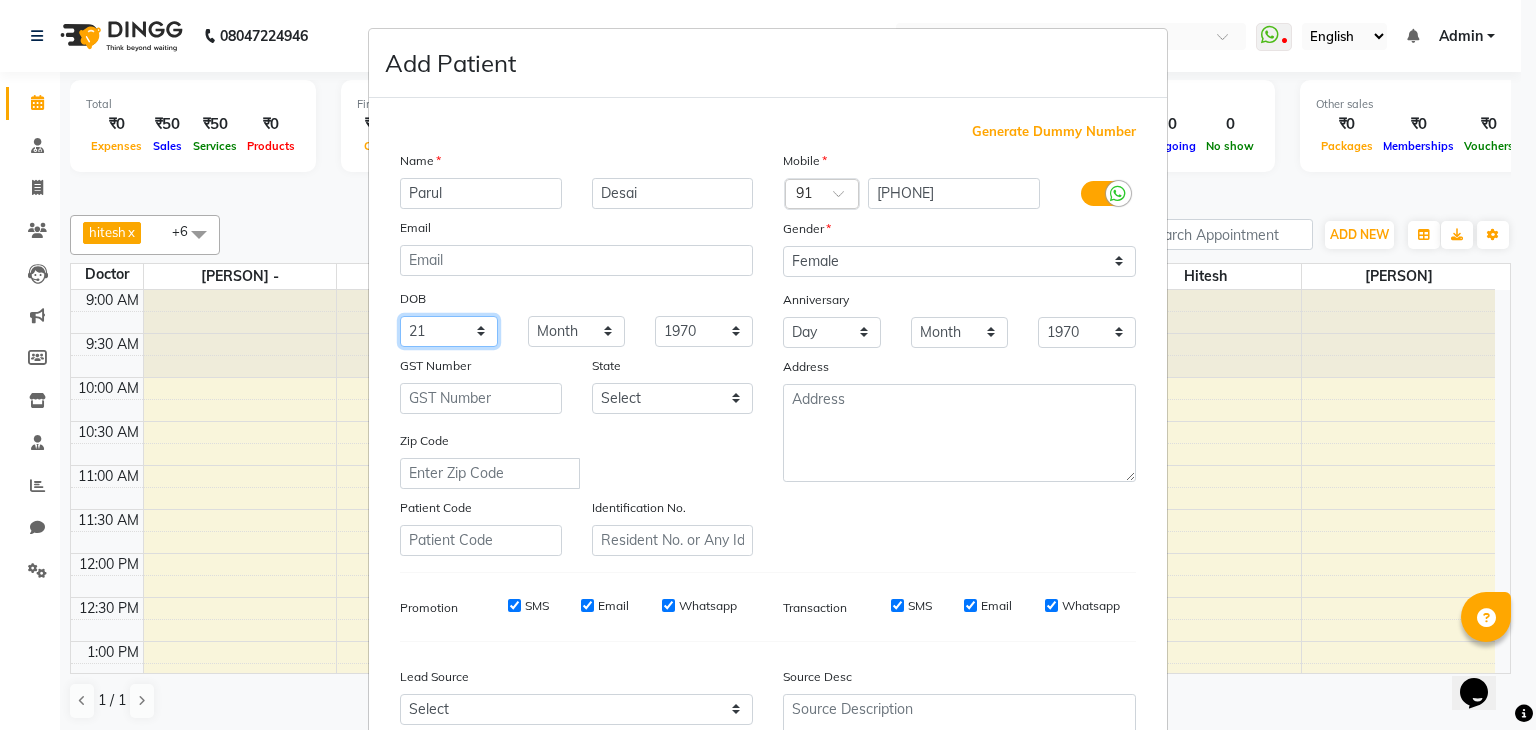 click on "Day 01 02 03 04 05 06 07 08 09 10 11 12 13 14 15 16 17 18 19 20 21 22 23 24 25 26 27 28 29 30 31" at bounding box center (449, 331) 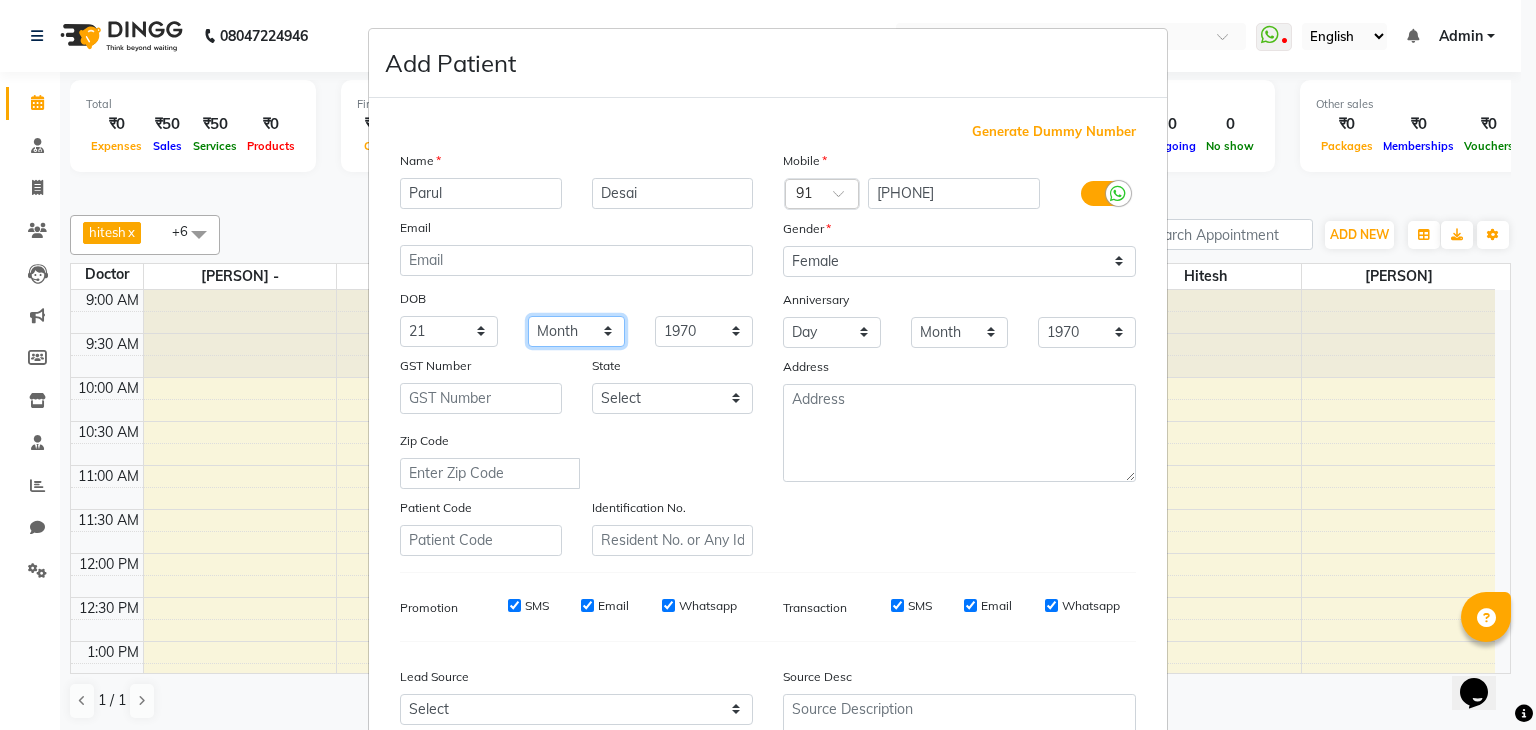 click on "Month January February March April May June July August September October November December" at bounding box center (577, 331) 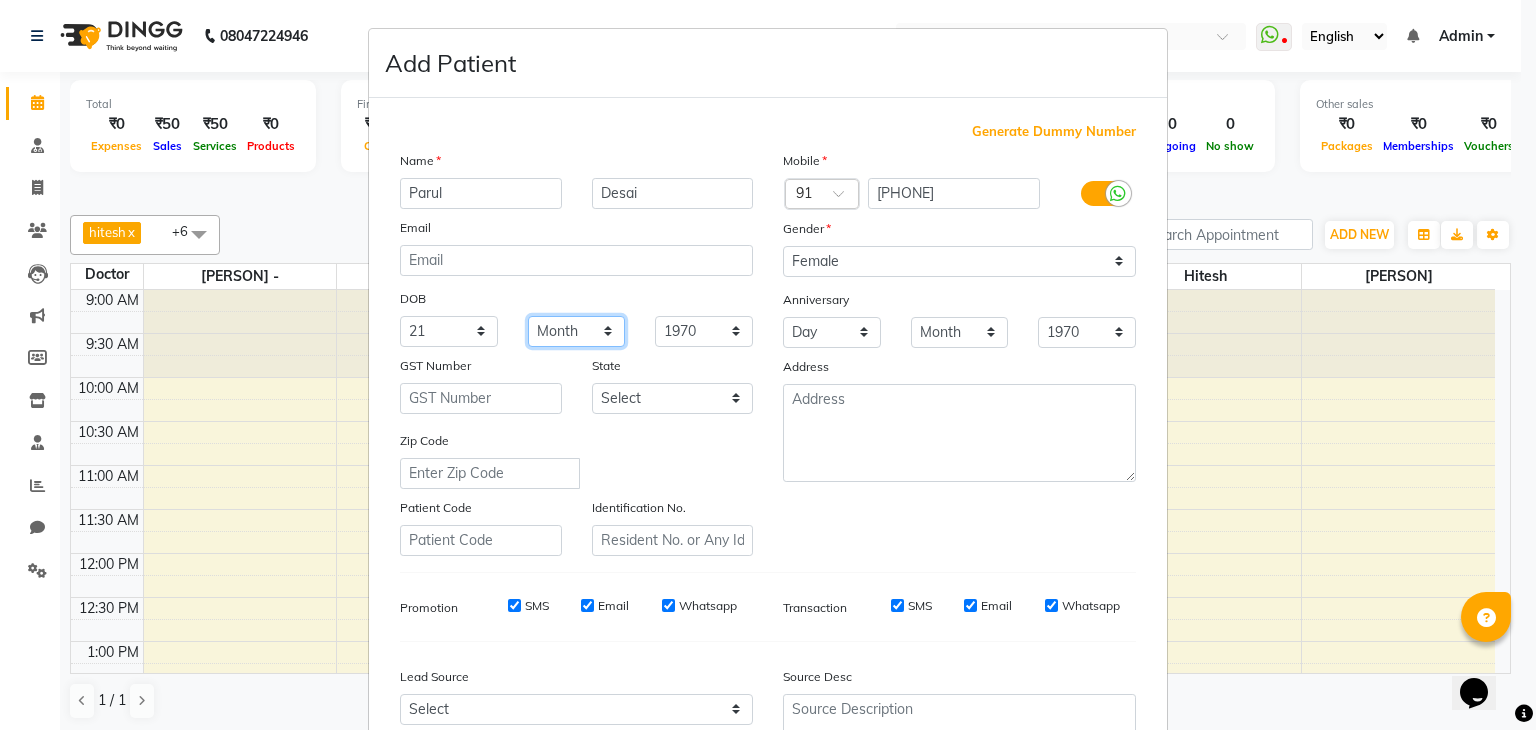 select on "03" 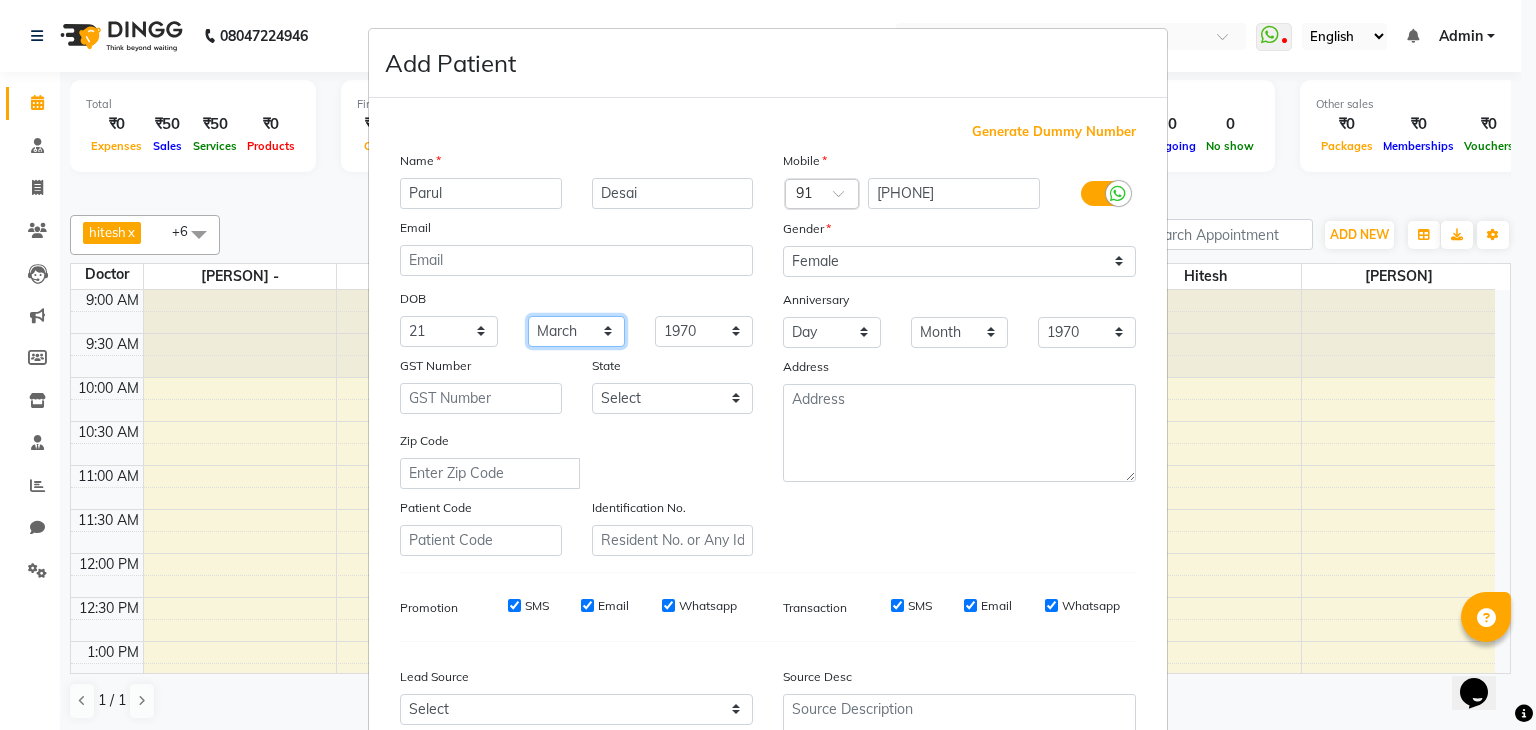 click on "Month January February March April May June July August September October November December" at bounding box center (577, 331) 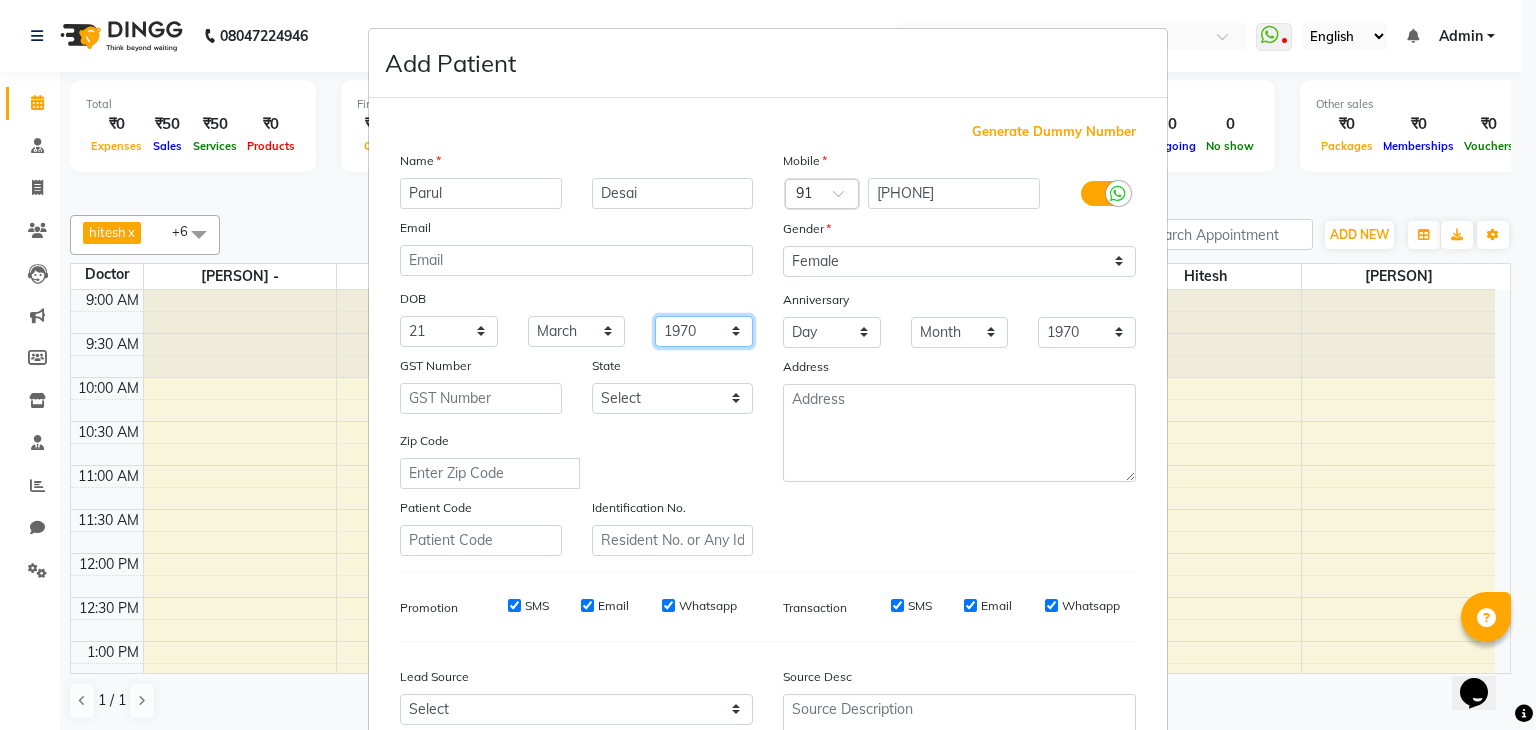 click on "1940 1941 1942 1943 1944 1945 1946 1947 1948 1949 1950 1951 1952 1953 1954 1955 1956 1957 1958 1959 1960 1961 1962 1963 1964 1965 1966 1967 1968 1969 1970 1971 1972 1973 1974 1975 1976 1977 1978 1979 1980 1981 1982 1983 1984 1985 1986 1987 1988 1989 1990 1991 1992 1993 1994 1995 1996 1997 1998 1999 2000 2001 2002 2003 2004 2005 2006 2007 2008 2009 2010 2011 2012 2013 2014 2015 2016 2017 2018 2019 2020 2021 2022 2023 2024" at bounding box center (704, 331) 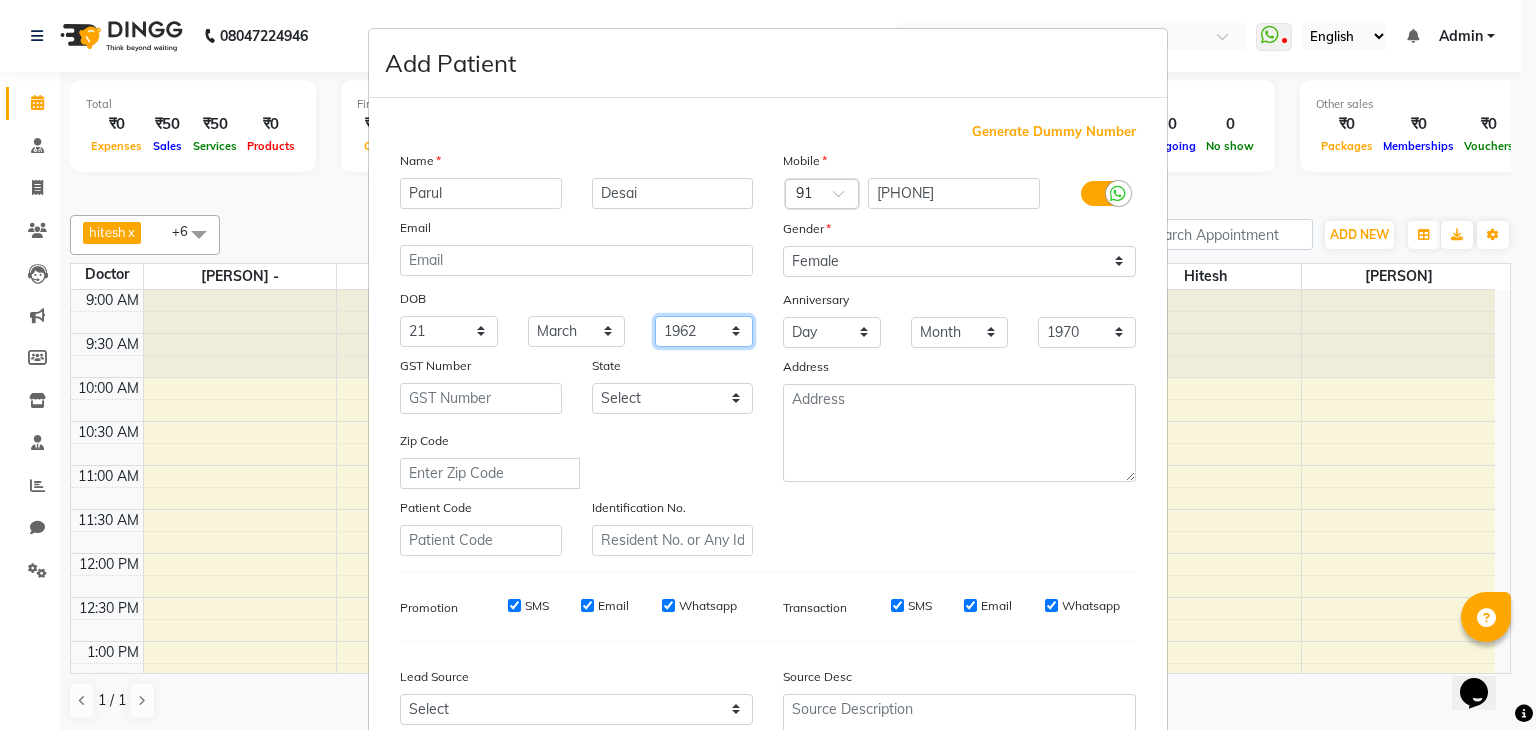 click on "1940 1941 1942 1943 1944 1945 1946 1947 1948 1949 1950 1951 1952 1953 1954 1955 1956 1957 1958 1959 1960 1961 1962 1963 1964 1965 1966 1967 1968 1969 1970 1971 1972 1973 1974 1975 1976 1977 1978 1979 1980 1981 1982 1983 1984 1985 1986 1987 1988 1989 1990 1991 1992 1993 1994 1995 1996 1997 1998 1999 2000 2001 2002 2003 2004 2005 2006 2007 2008 2009 2010 2011 2012 2013 2014 2015 2016 2017 2018 2019 2020 2021 2022 2023 2024" at bounding box center [704, 331] 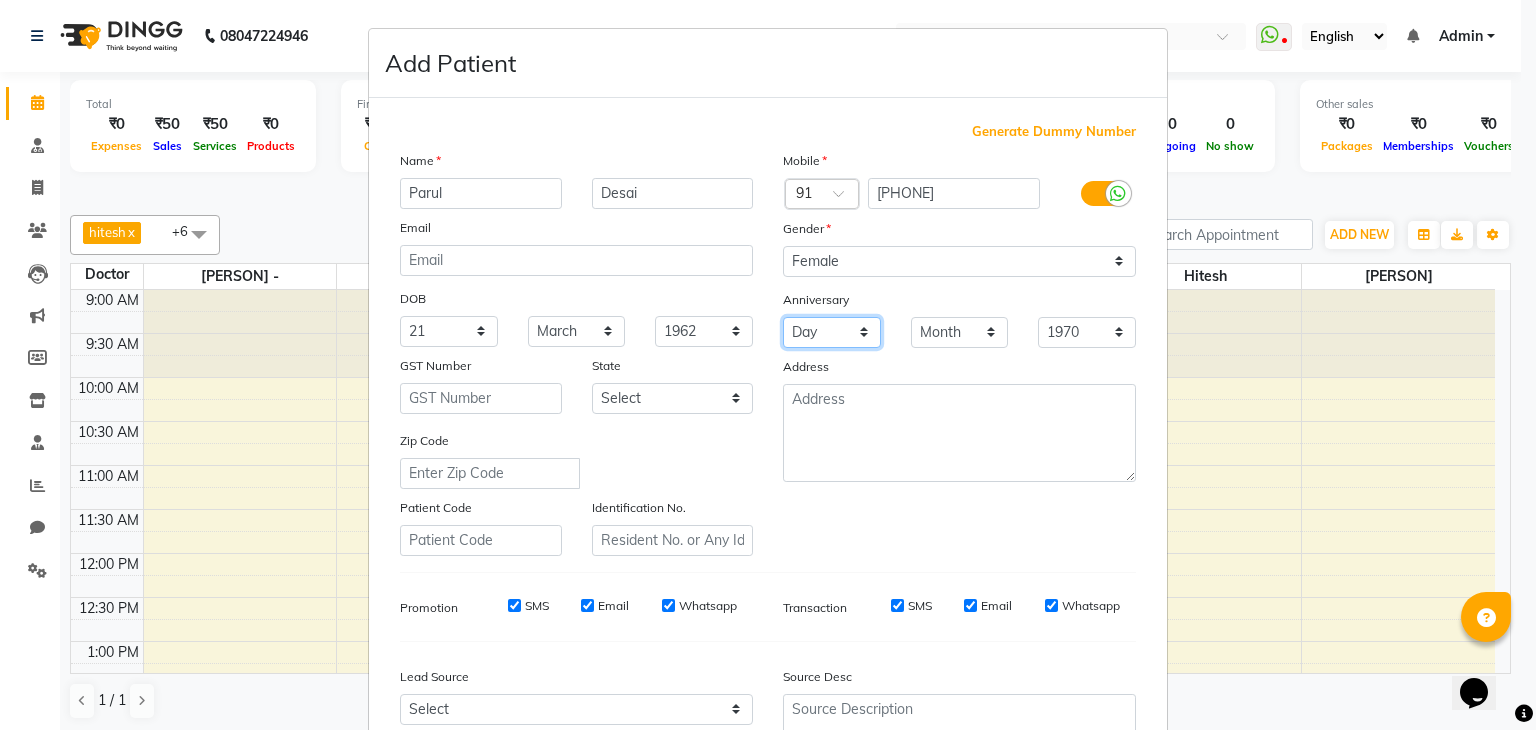click on "Day 01 02 03 04 05 06 07 08 09 10 11 12 13 14 15 16 17 18 19 20 21 22 23 24 25 26 27 28 29 30 31" at bounding box center (832, 332) 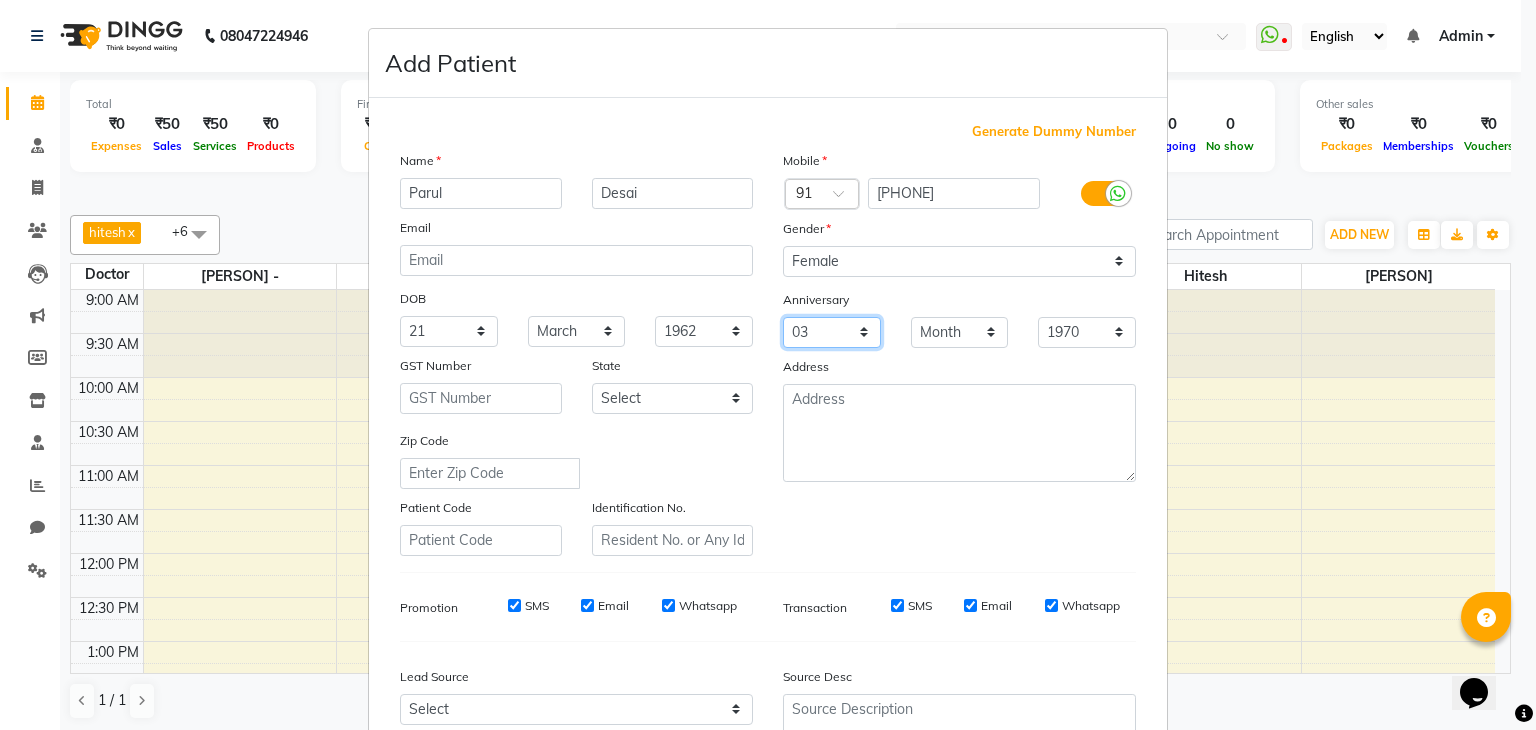 click on "Day 01 02 03 04 05 06 07 08 09 10 11 12 13 14 15 16 17 18 19 20 21 22 23 24 25 26 27 28 29 30 31" at bounding box center [832, 332] 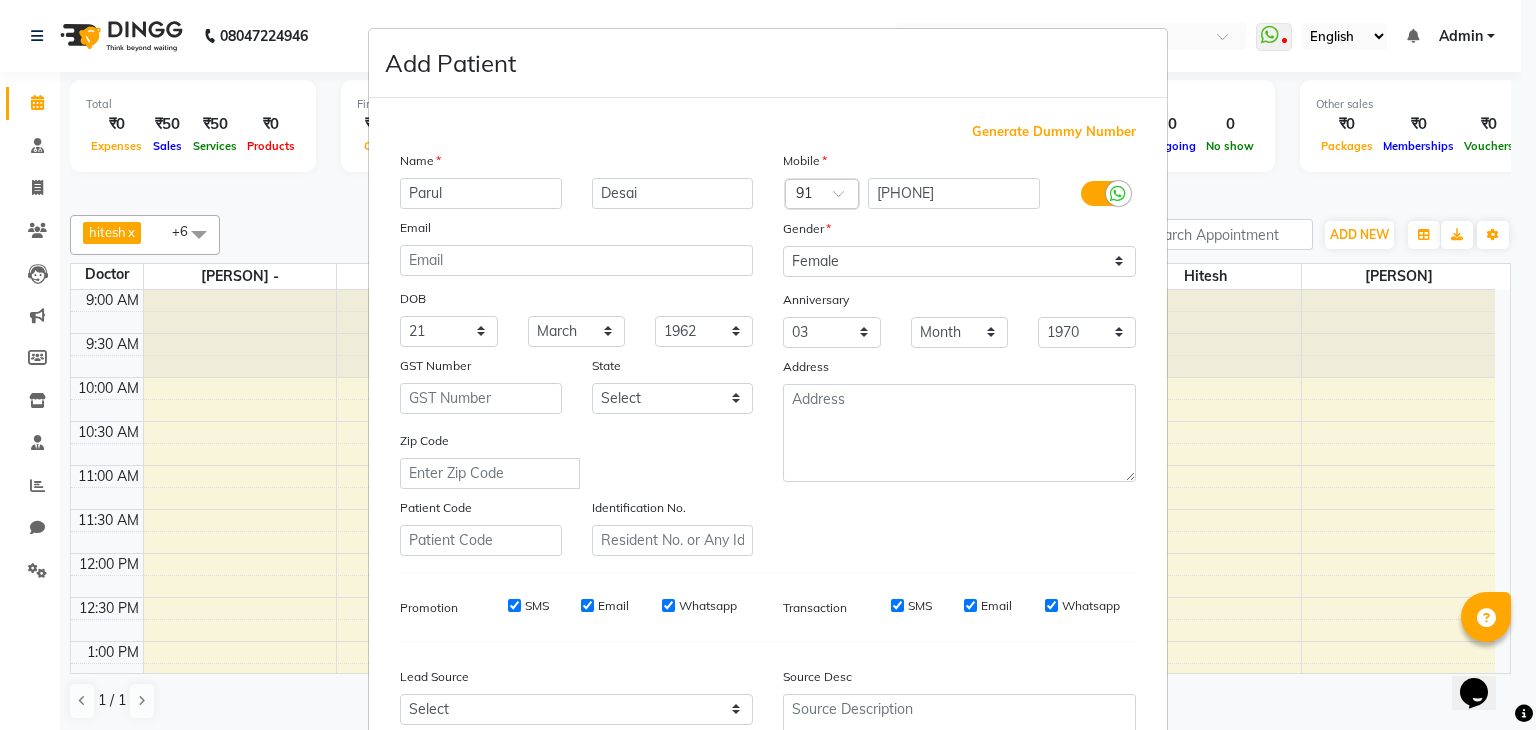 click on "Mobile Country Code × [COUNTRY CODE] [PHONE] Gender Select Male Female Other Prefer Not To Say Anniversary Day 01 02 03 04 05 06 07 08 09 10 11 12 13 14 15 16 17 18 19 20 21 22 23 24 25 26 27 28 29 30 31 Month January February March April May June July August September October November December 1970 1971 1972 1973 1974 1975 1976 1977 1978 1979 1980 1981 1982 1983 1984 1985 1986 1987 1988 1989 1990 1991 1992 1993 1994 1995 1996 1997 1998 1999 2000 2001 2002 2003 2004 2005 2006 2007 2008 2009 2010 2011 2012 2013 2014 2015 2016 2017 2018 2019 2020 2021 2022 2023 2024 2025 [ADDRESS]" at bounding box center (959, 353) 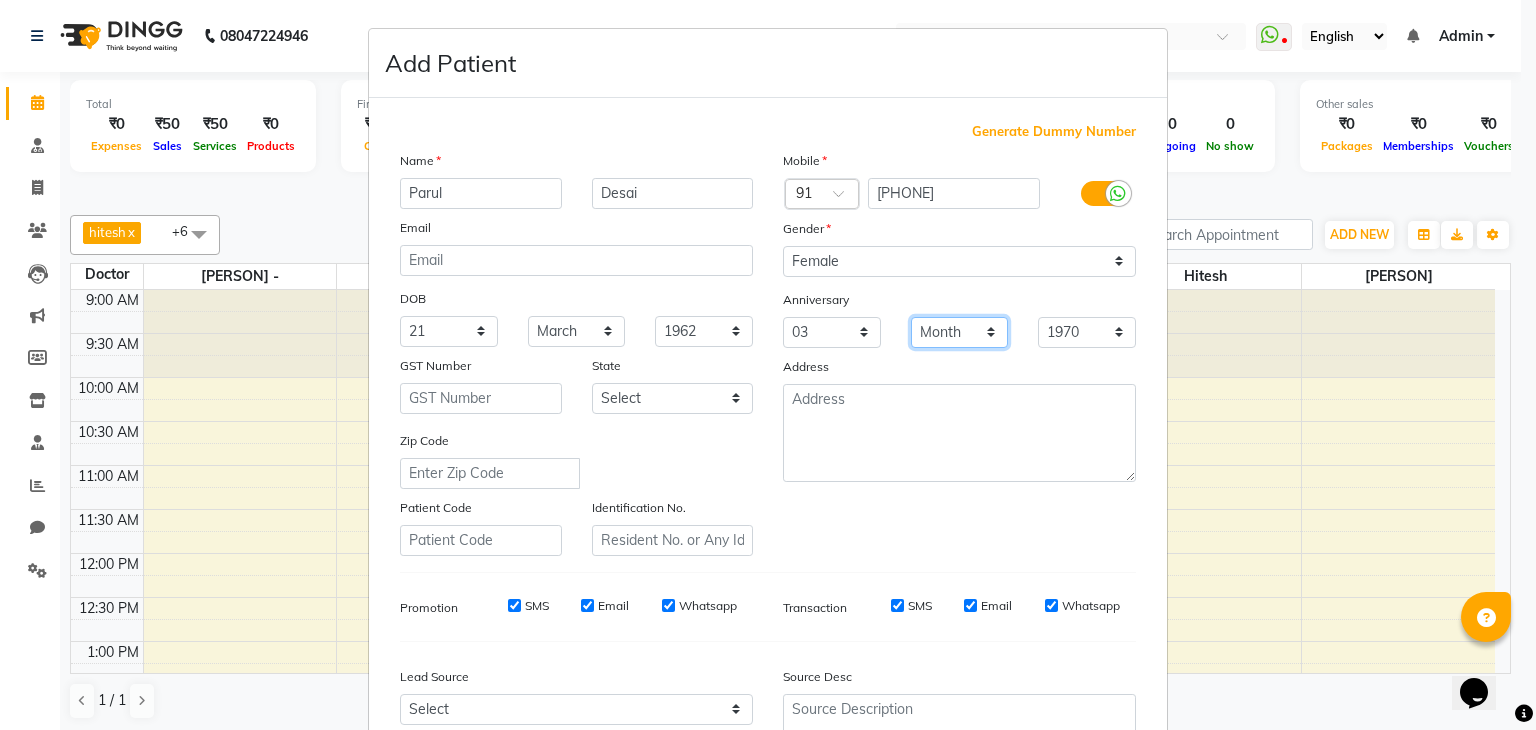 click on "Month January February March April May June July August September October November December" at bounding box center (960, 332) 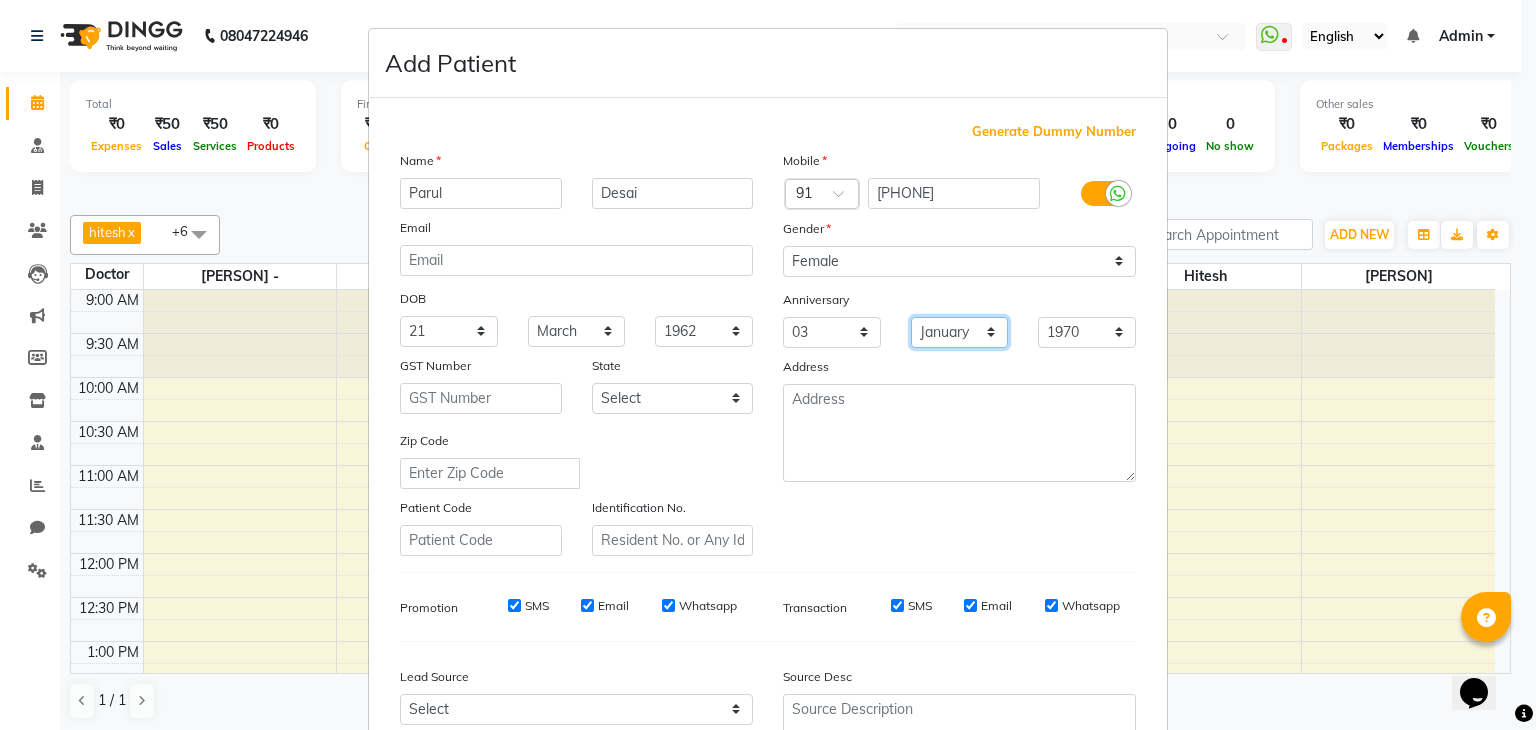 click on "Month January February March April May June July August September October November December" at bounding box center [960, 332] 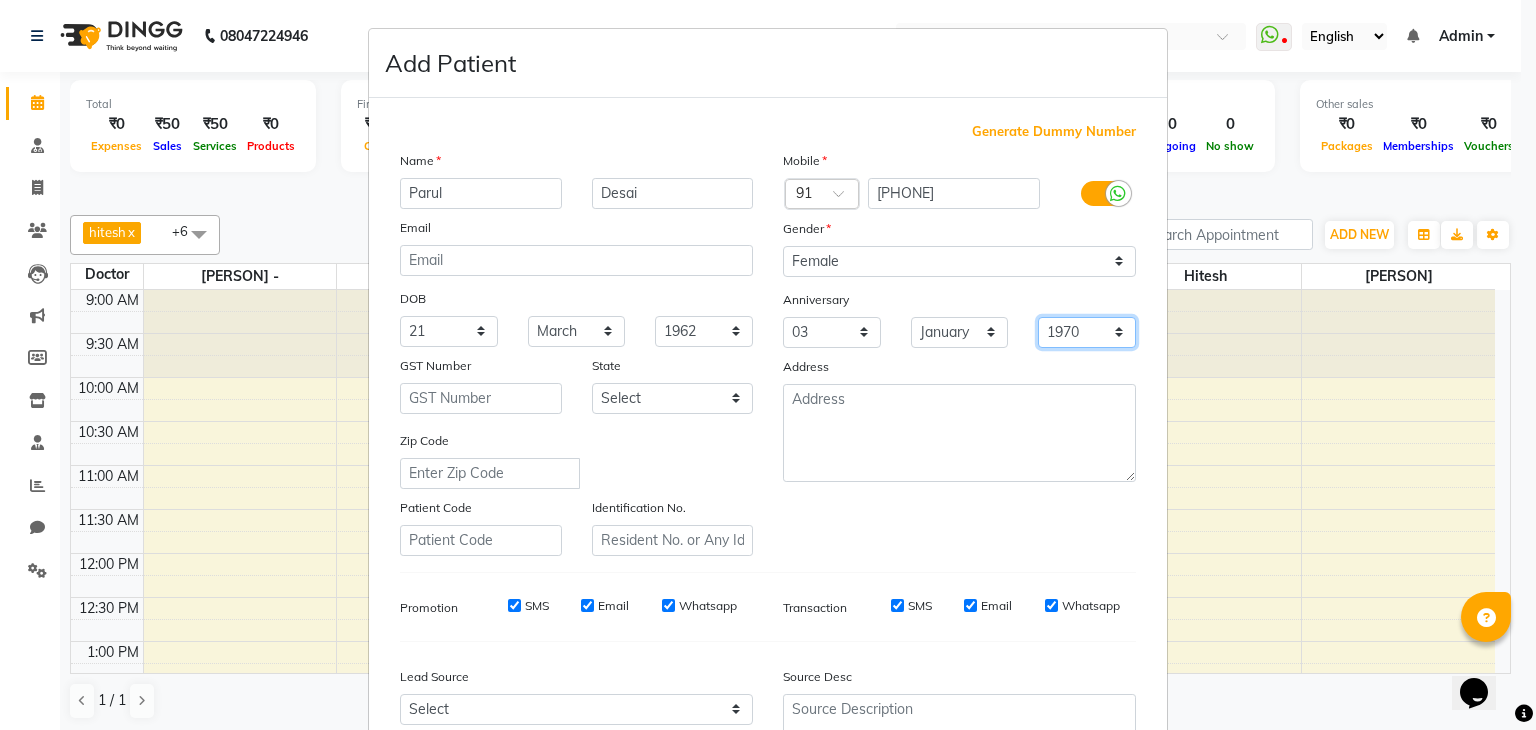 click on "1970 1971 1972 1973 1974 1975 1976 1977 1978 1979 1980 1981 1982 1983 1984 1985 1986 1987 1988 1989 1990 1991 1992 1993 1994 1995 1996 1997 1998 1999 2000 2001 2002 2003 2004 2005 2006 2007 2008 2009 2010 2011 2012 2013 2014 2015 2016 2017 2018 2019 2020 2021 2022 2023 2024 2025" at bounding box center (1087, 332) 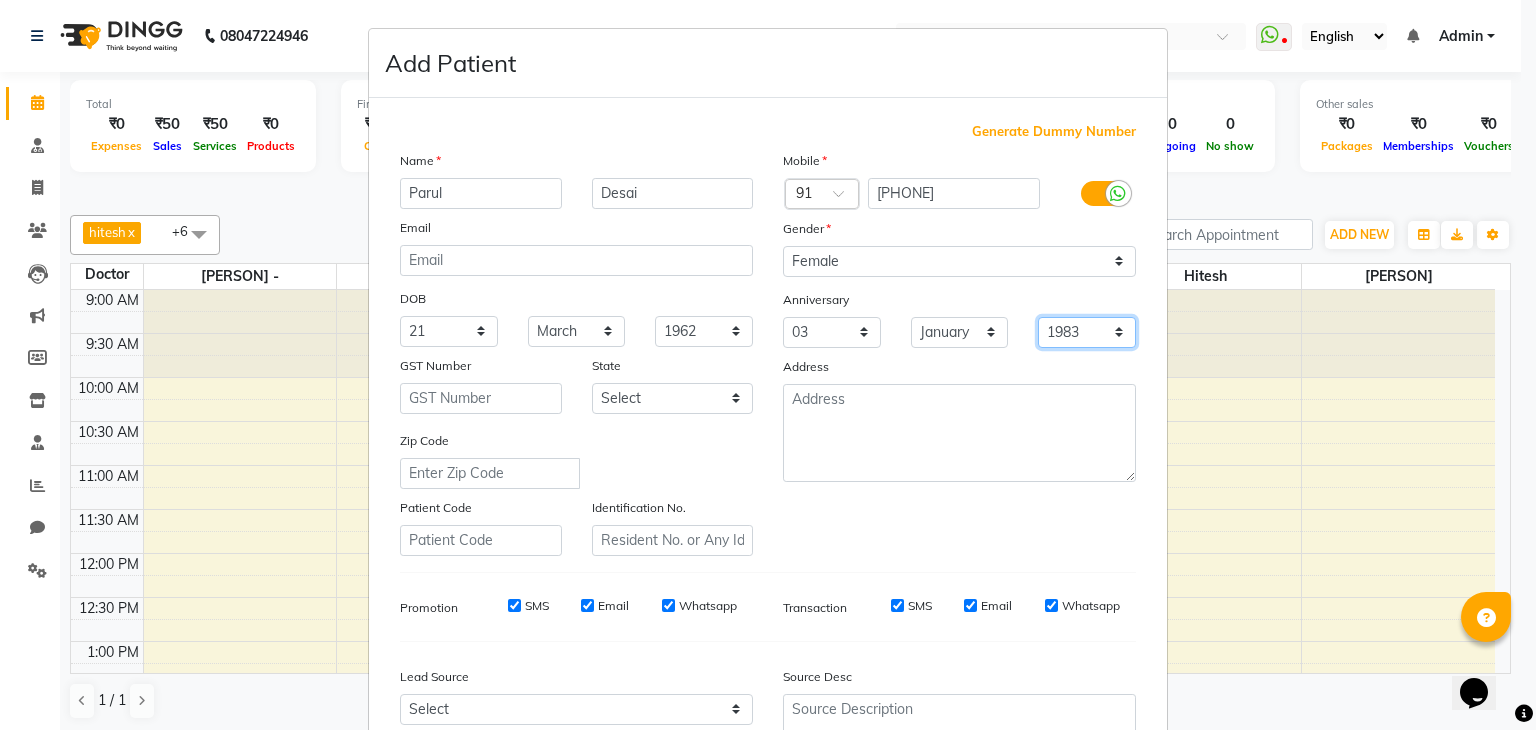 click on "1970 1971 1972 1973 1974 1975 1976 1977 1978 1979 1980 1981 1982 1983 1984 1985 1986 1987 1988 1989 1990 1991 1992 1993 1994 1995 1996 1997 1998 1999 2000 2001 2002 2003 2004 2005 2006 2007 2008 2009 2010 2011 2012 2013 2014 2015 2016 2017 2018 2019 2020 2021 2022 2023 2024 2025" at bounding box center [1087, 332] 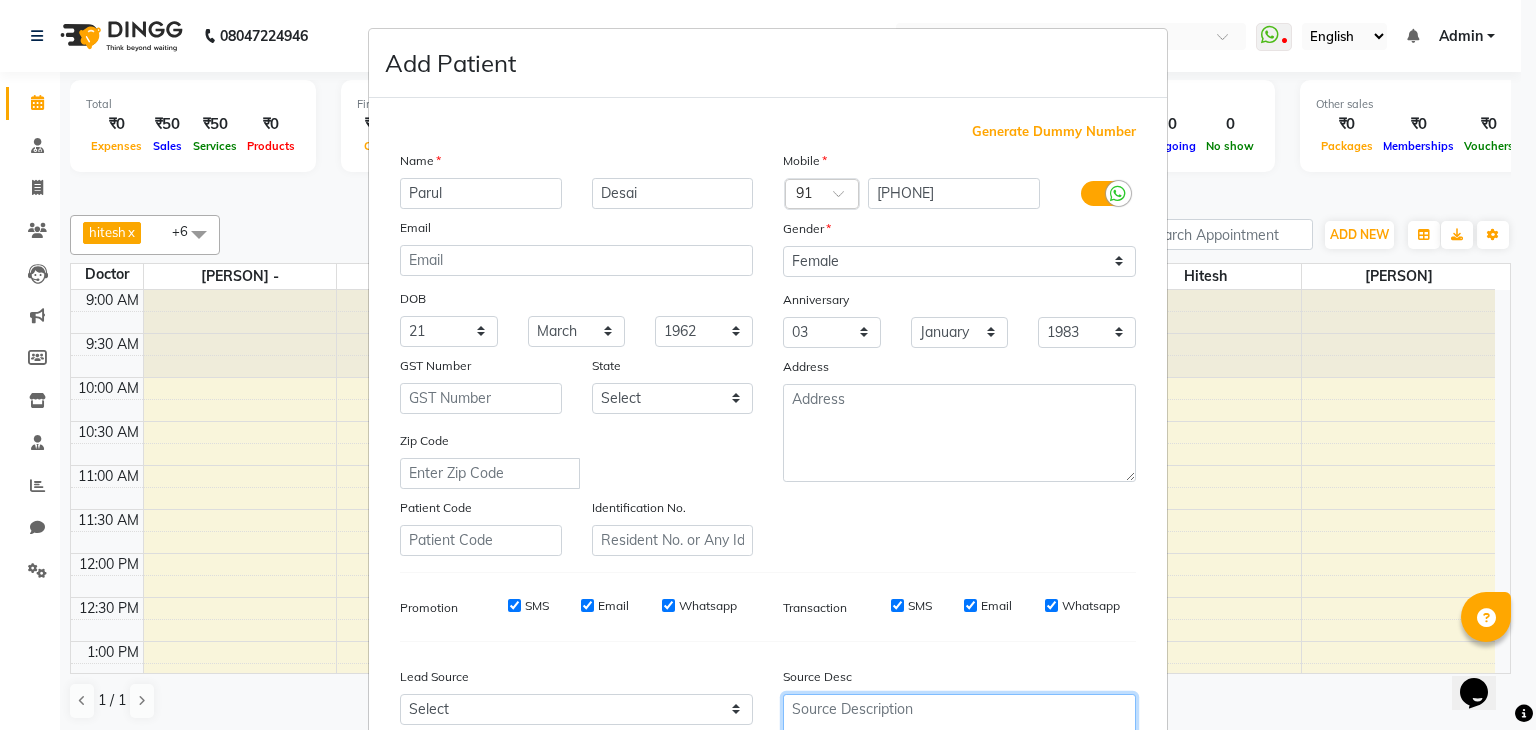 click at bounding box center (959, 730) 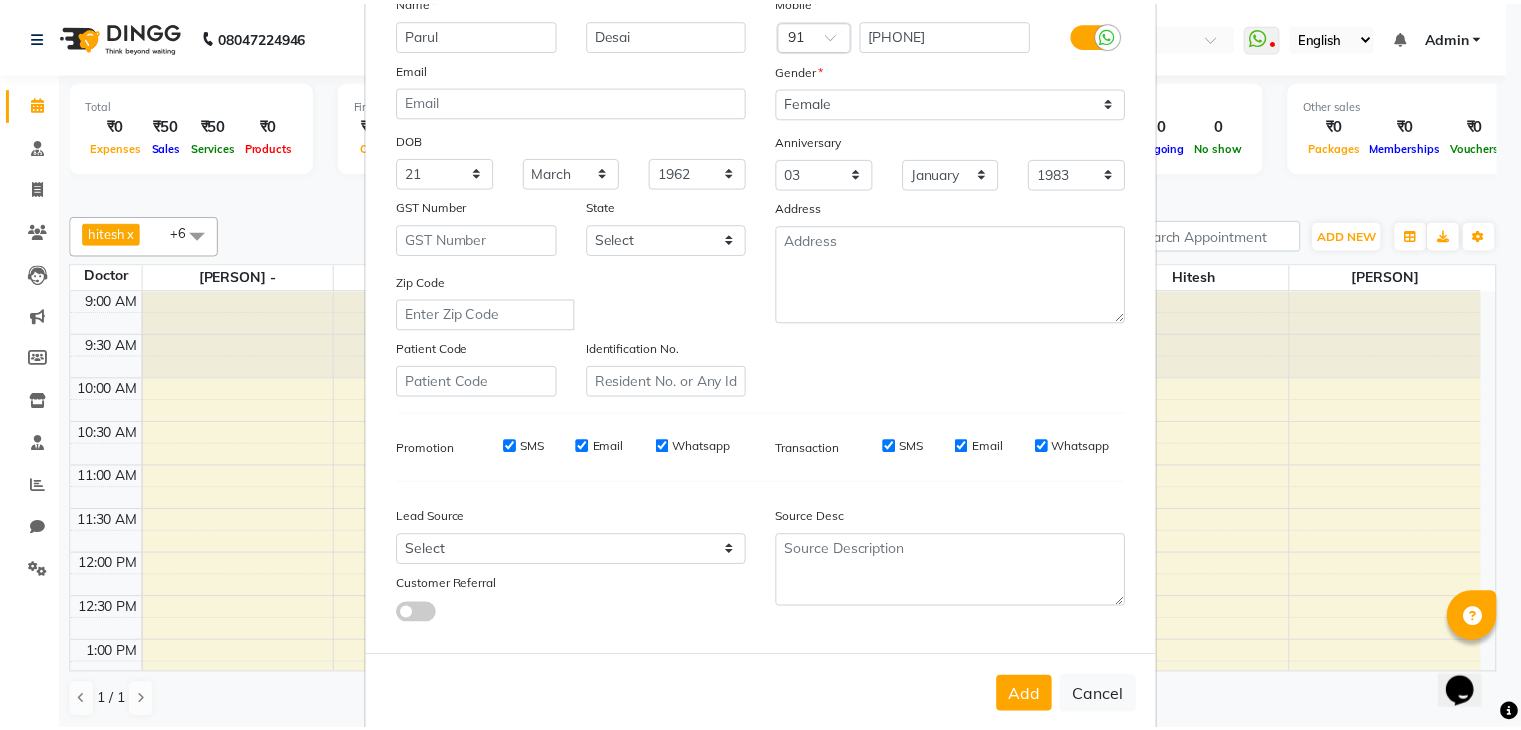 scroll, scrollTop: 203, scrollLeft: 0, axis: vertical 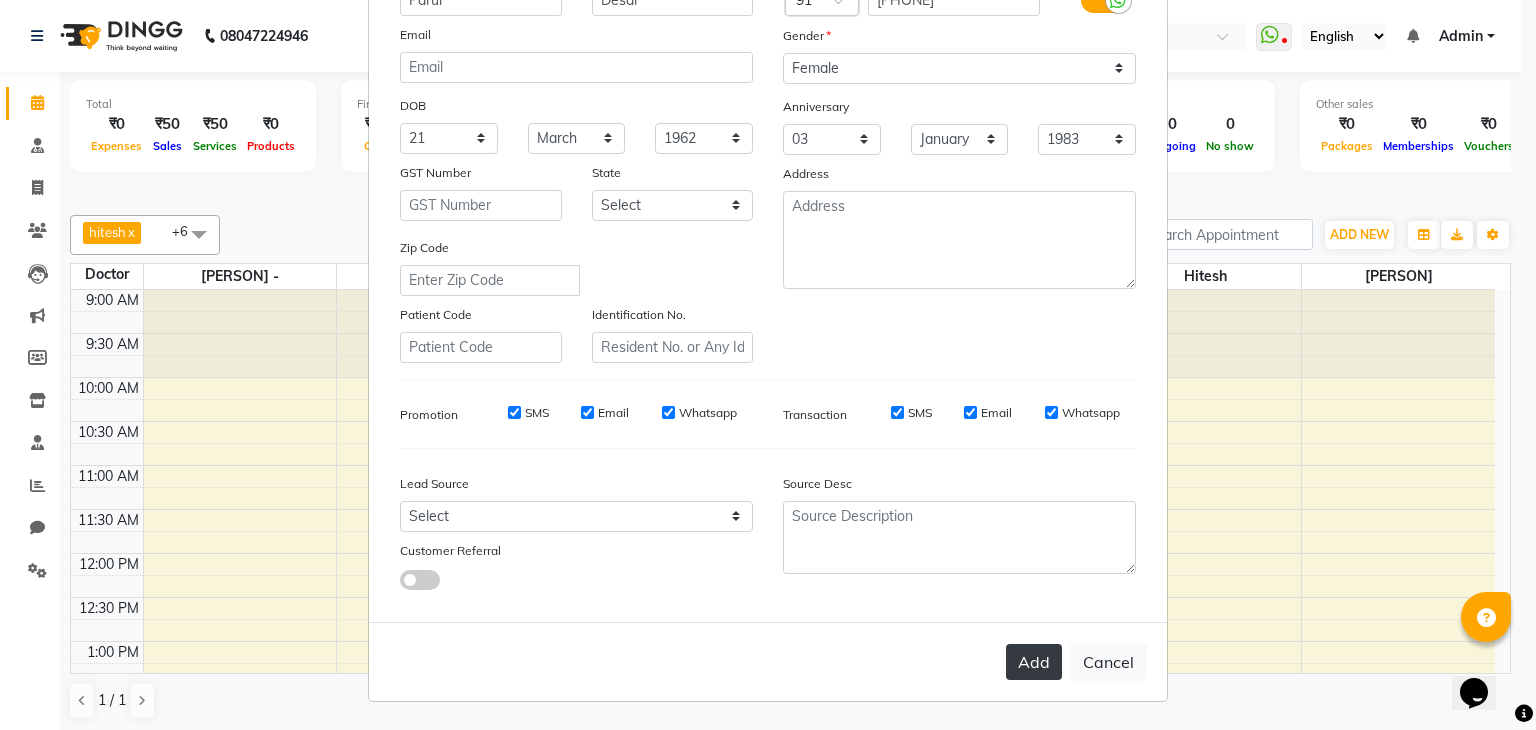 click on "Add" at bounding box center [1034, 662] 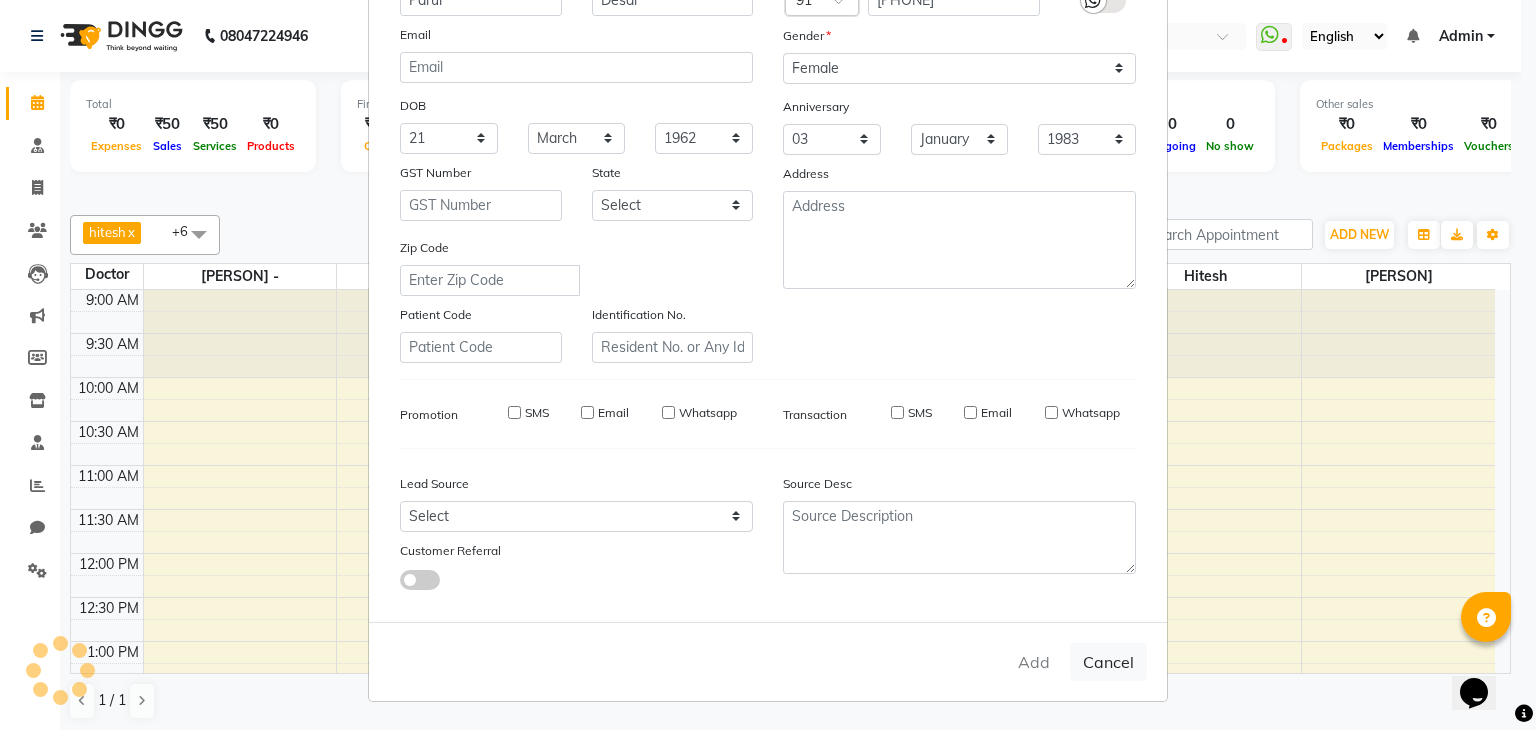 type 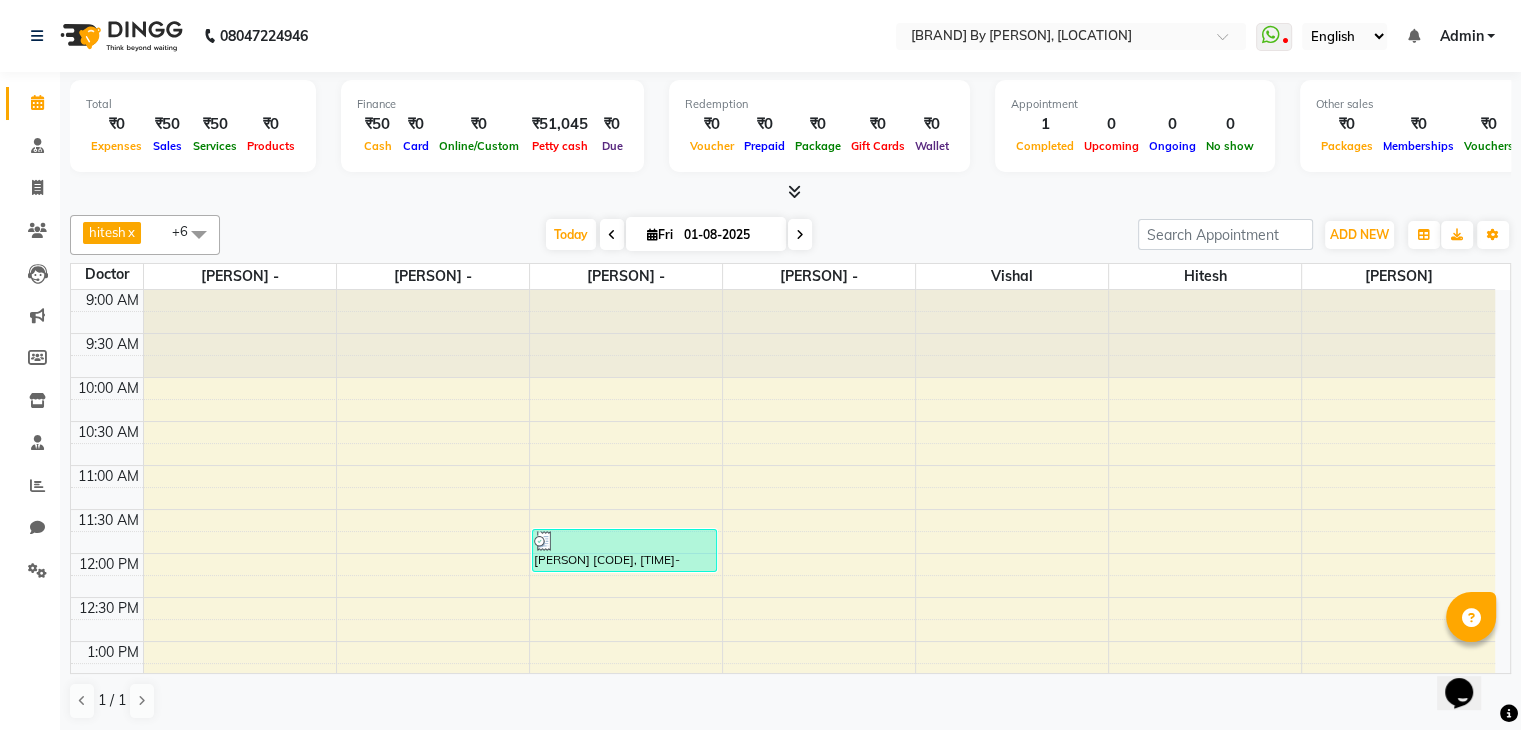 scroll, scrollTop: 1, scrollLeft: 0, axis: vertical 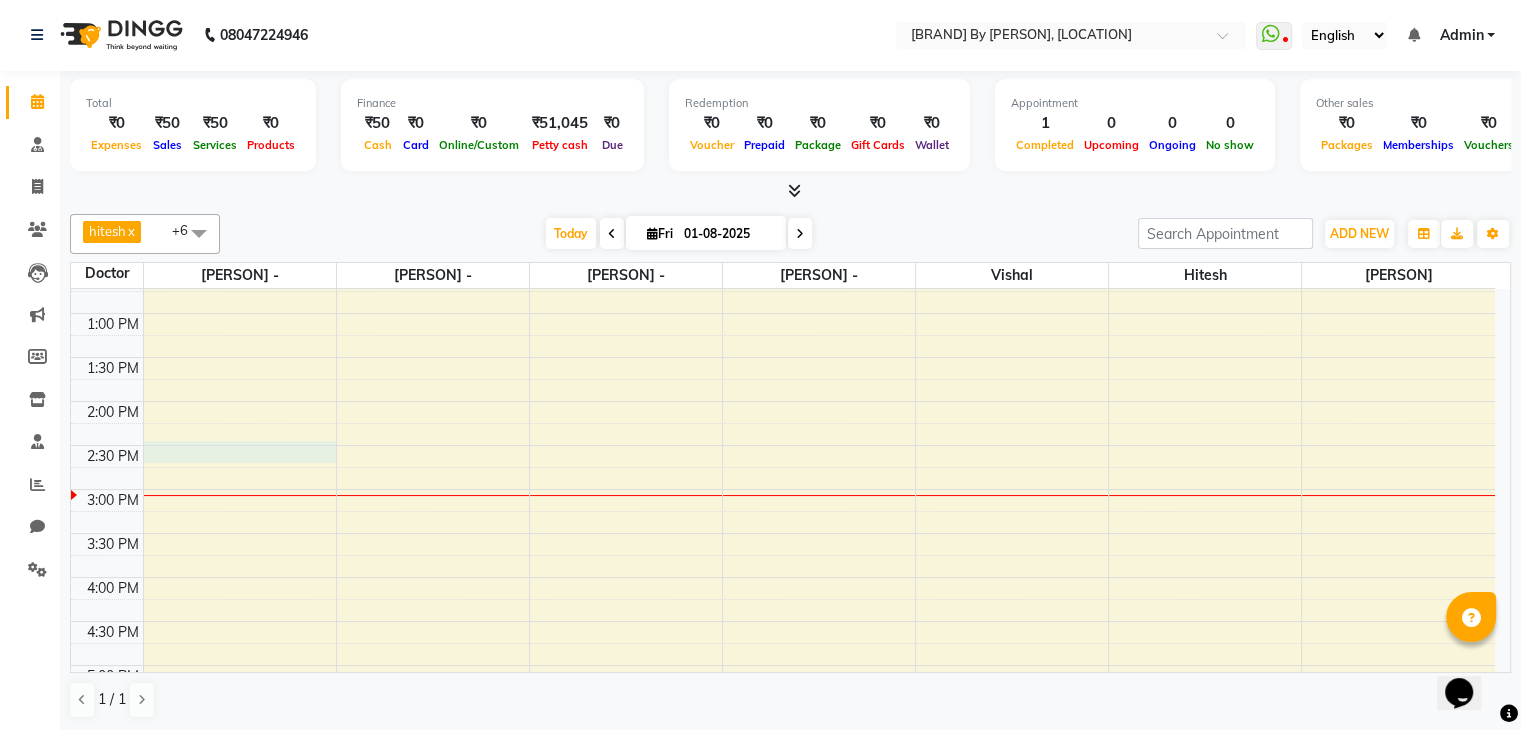 click on "[PERSON] [CODE], [TIME]-[TIME], [SERVICE] - [SERVICE]" at bounding box center (783, 489) 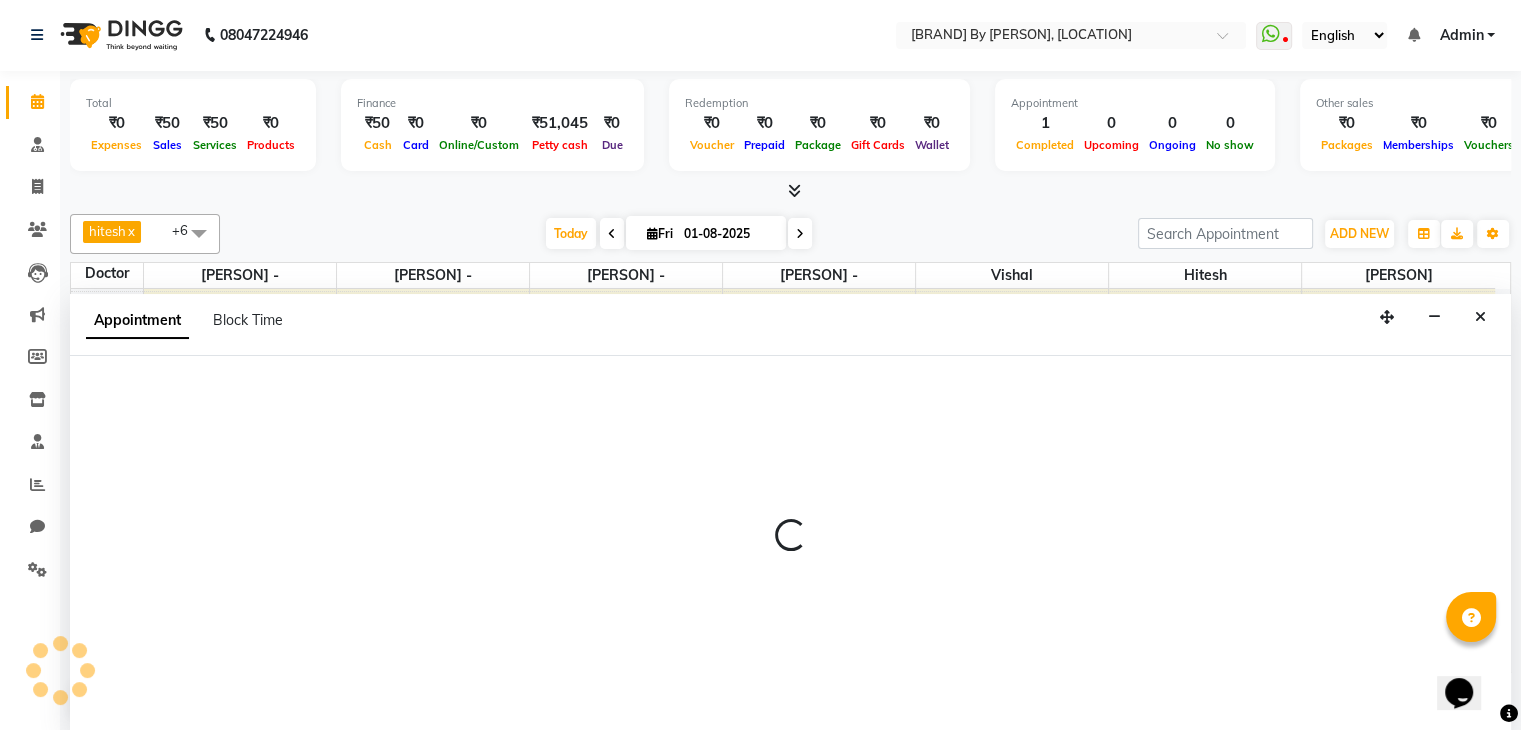 select on "86561" 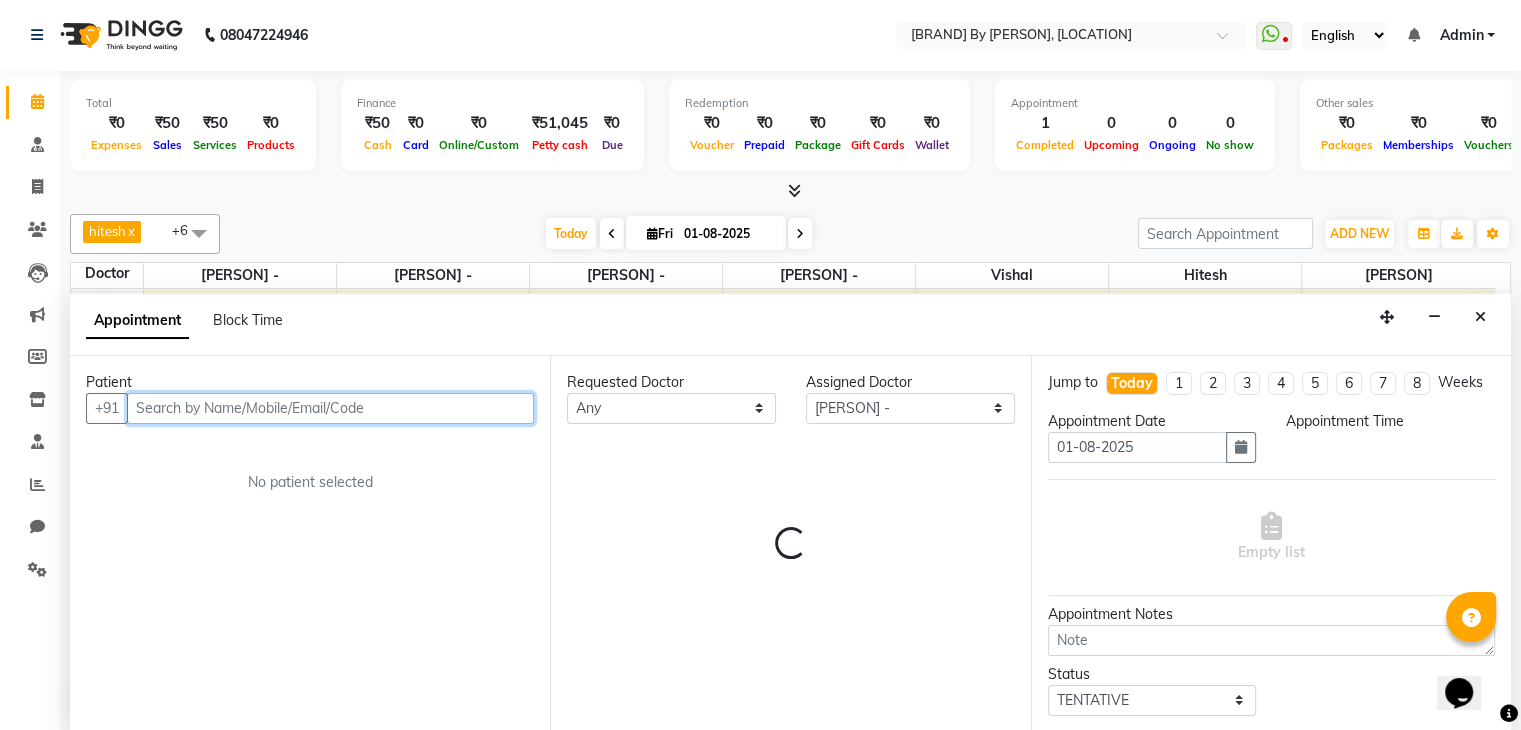select on "870" 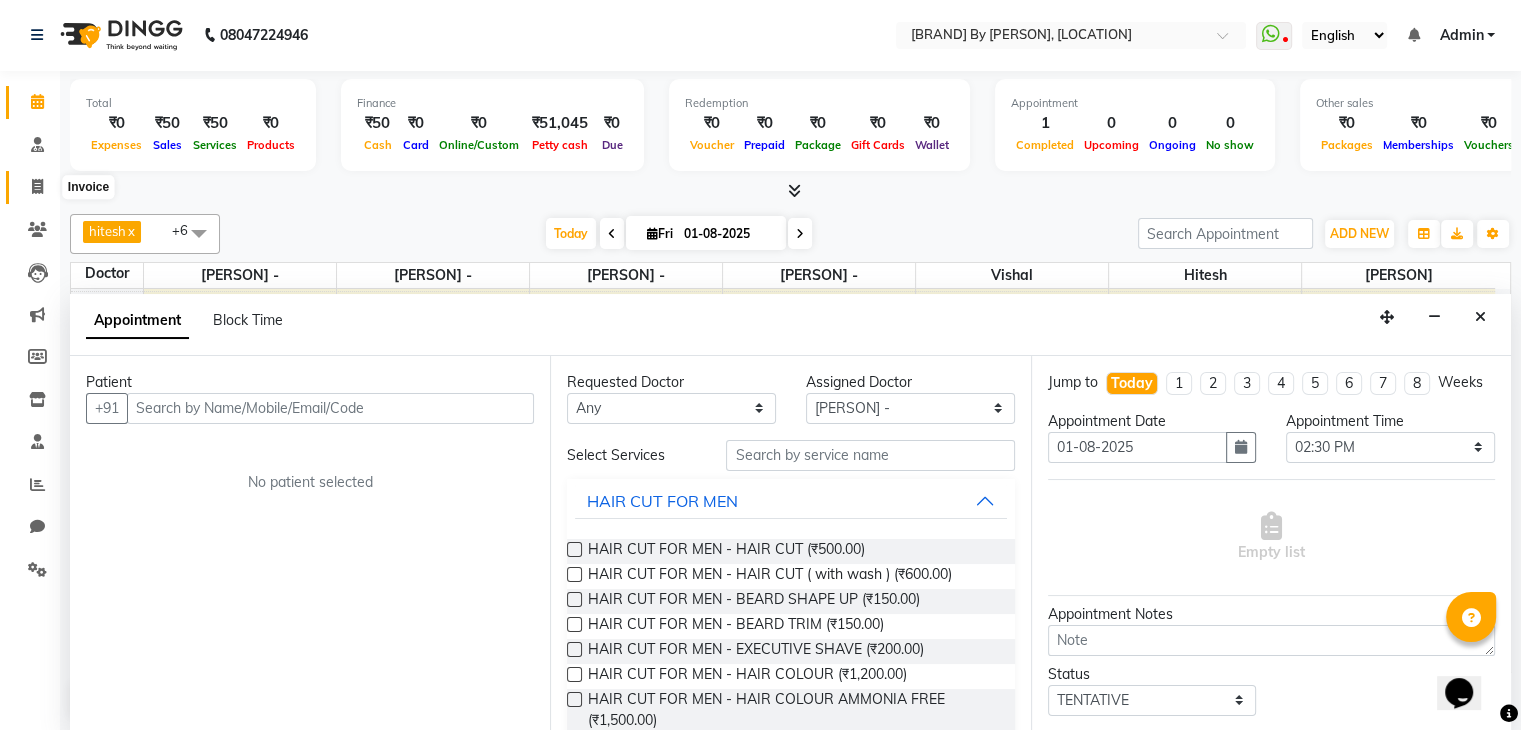 click 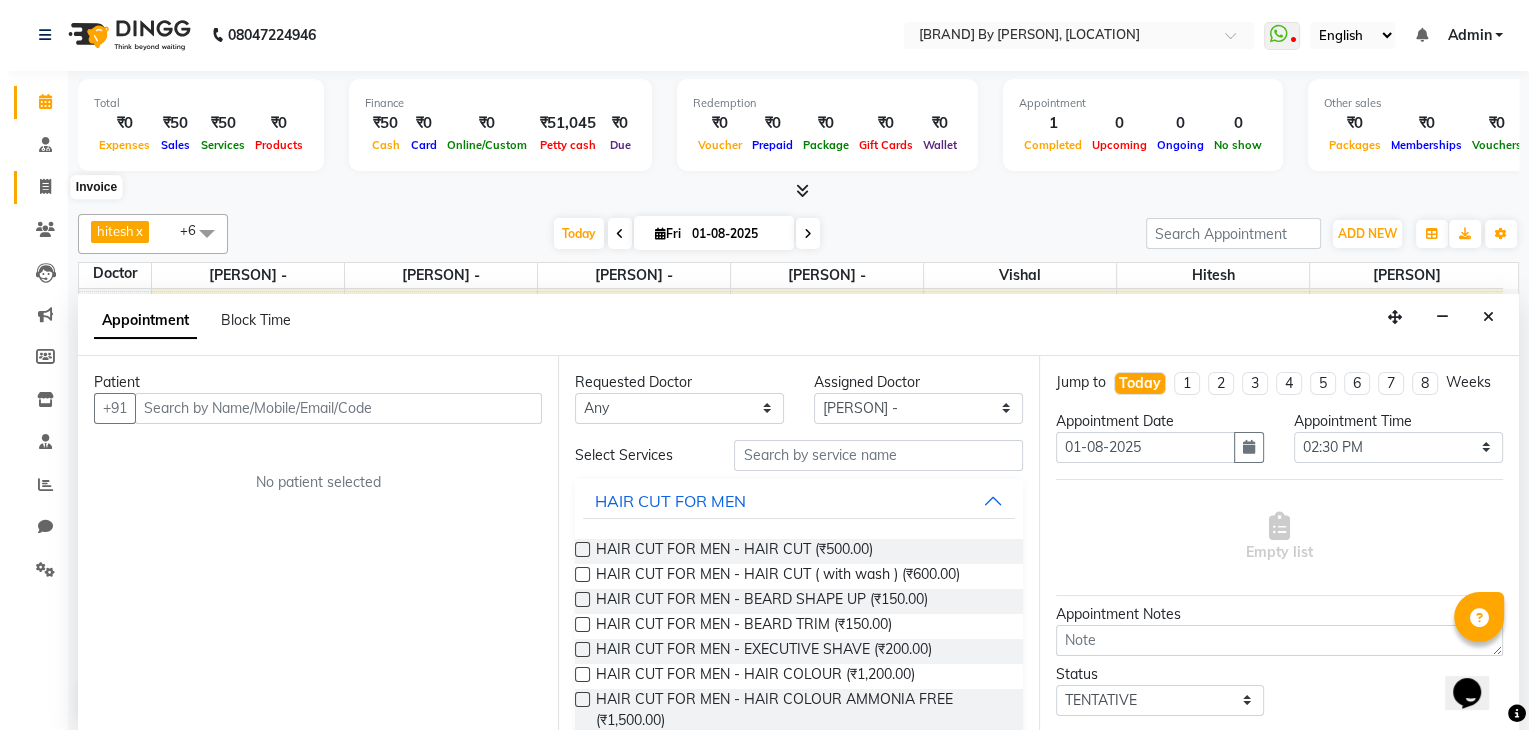 scroll, scrollTop: 0, scrollLeft: 0, axis: both 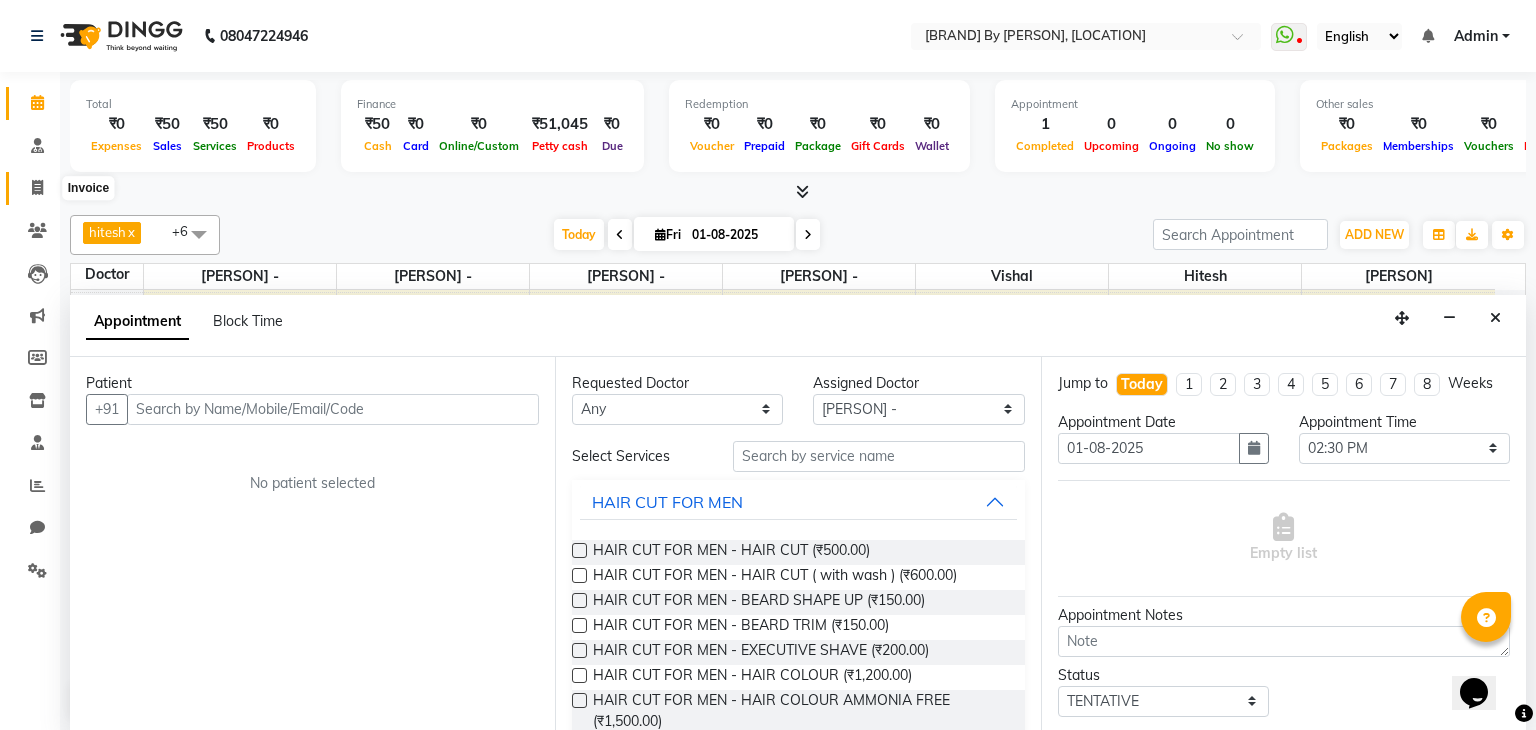 select on "8635" 